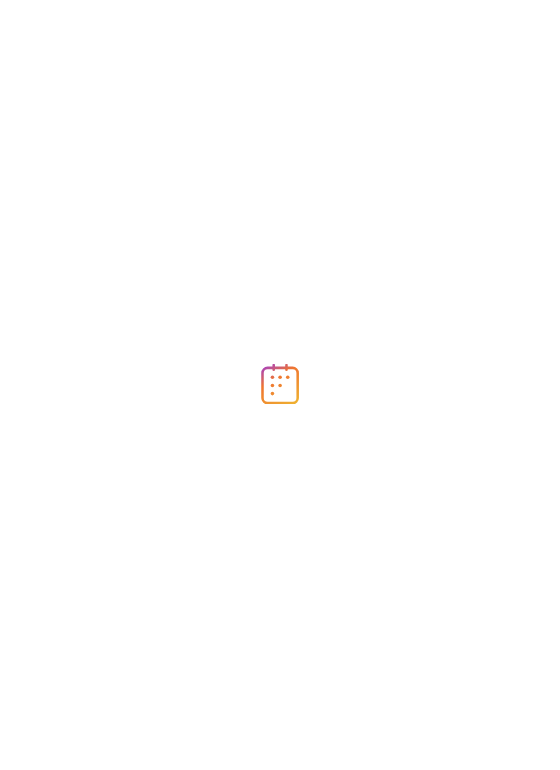 scroll, scrollTop: 0, scrollLeft: 0, axis: both 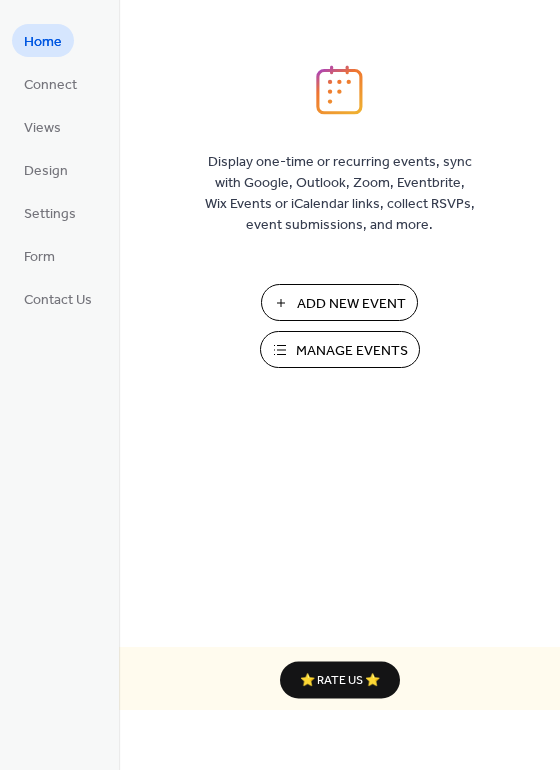 click on "Manage Events" at bounding box center [352, 351] 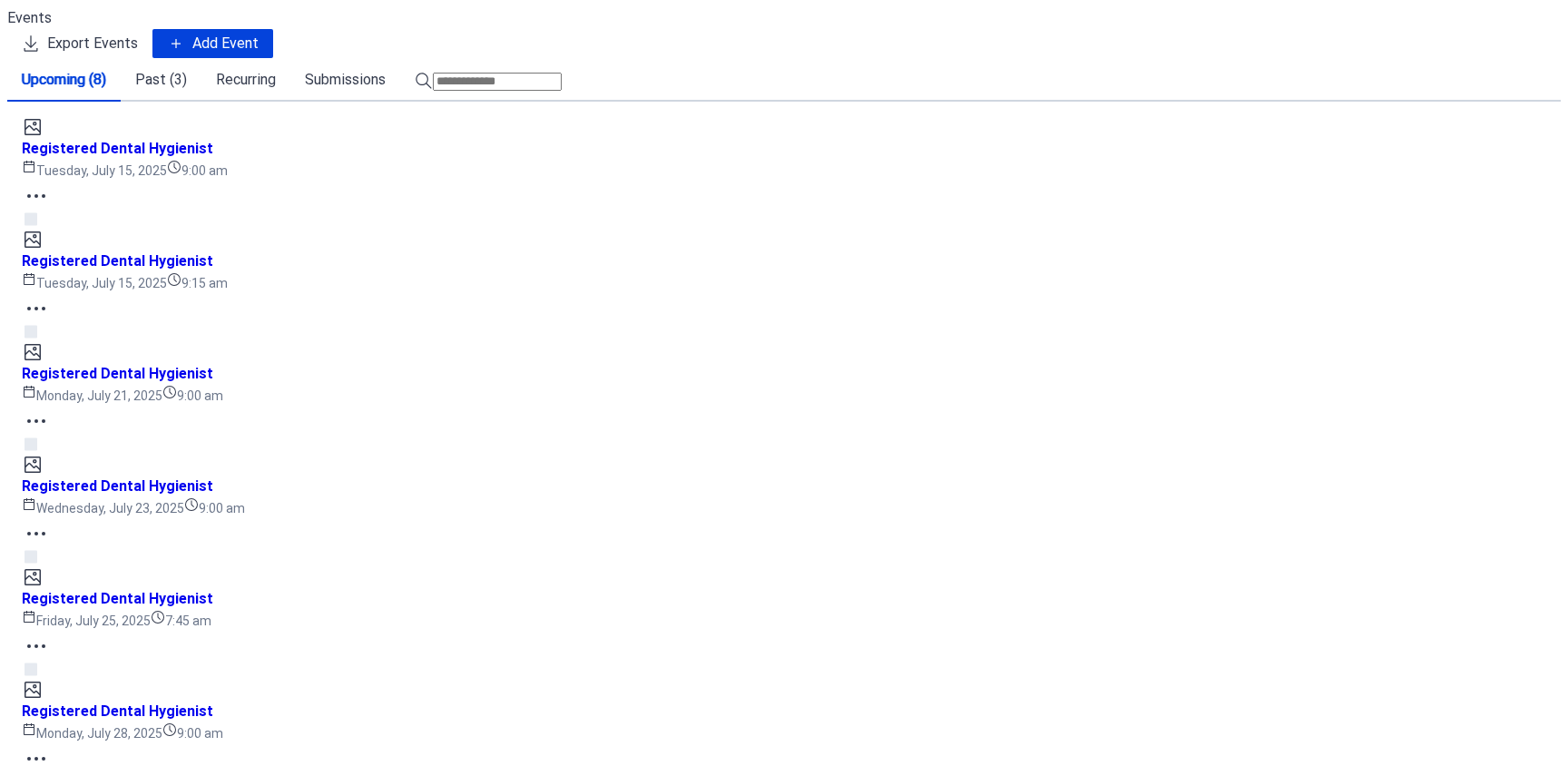 scroll, scrollTop: 0, scrollLeft: 0, axis: both 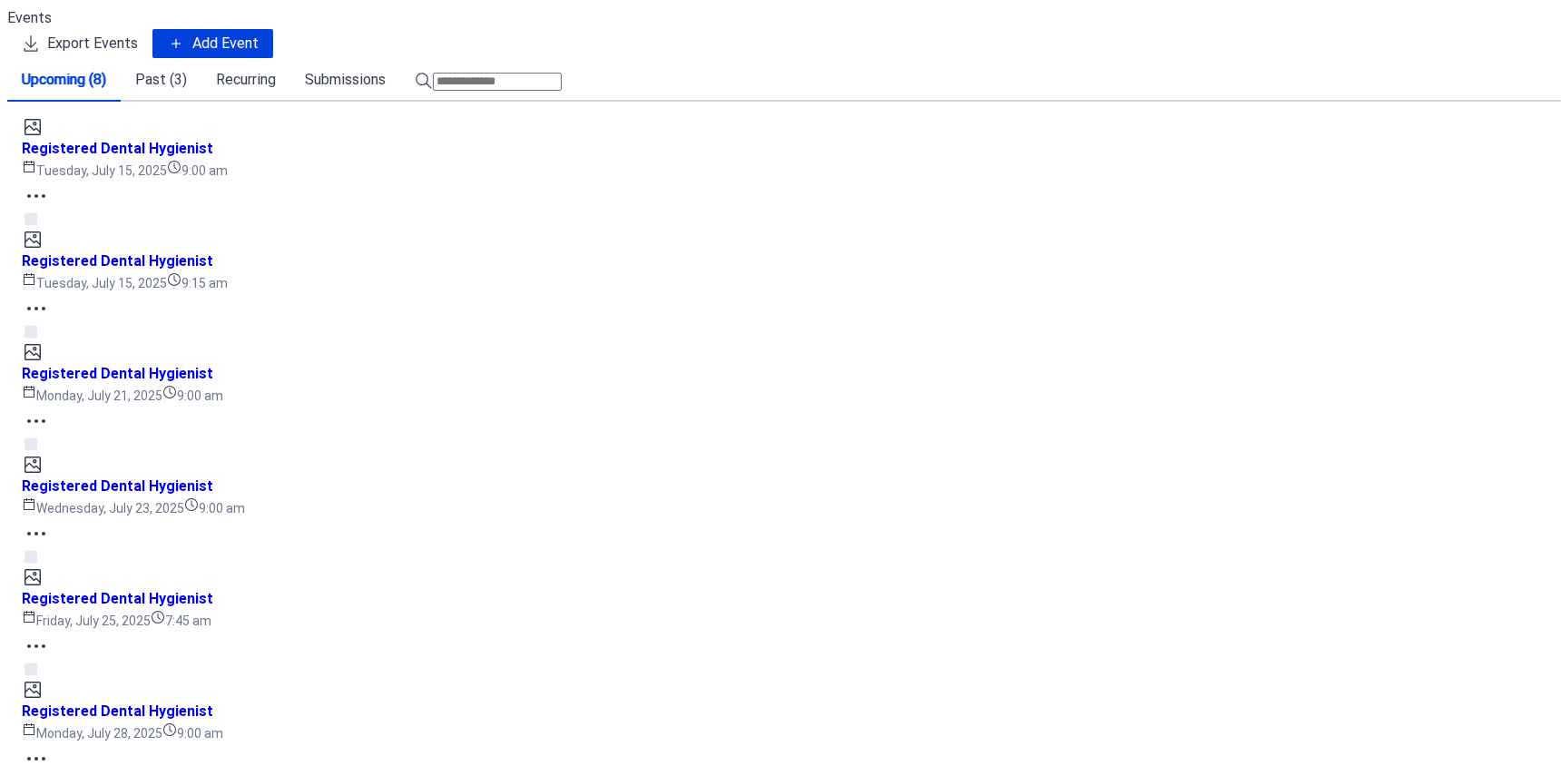 click on "Past  (3)" at bounding box center [161, 80] 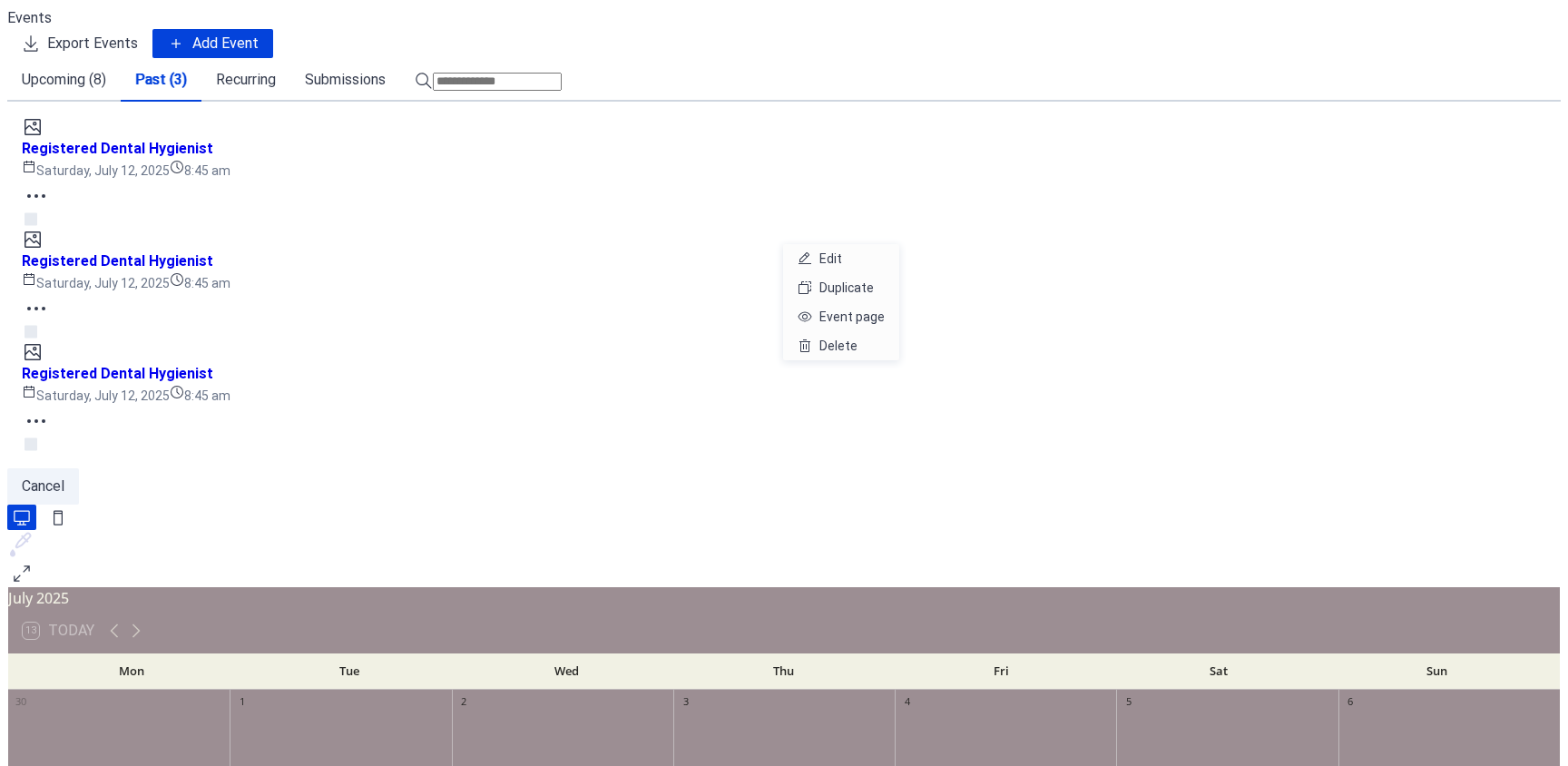 click 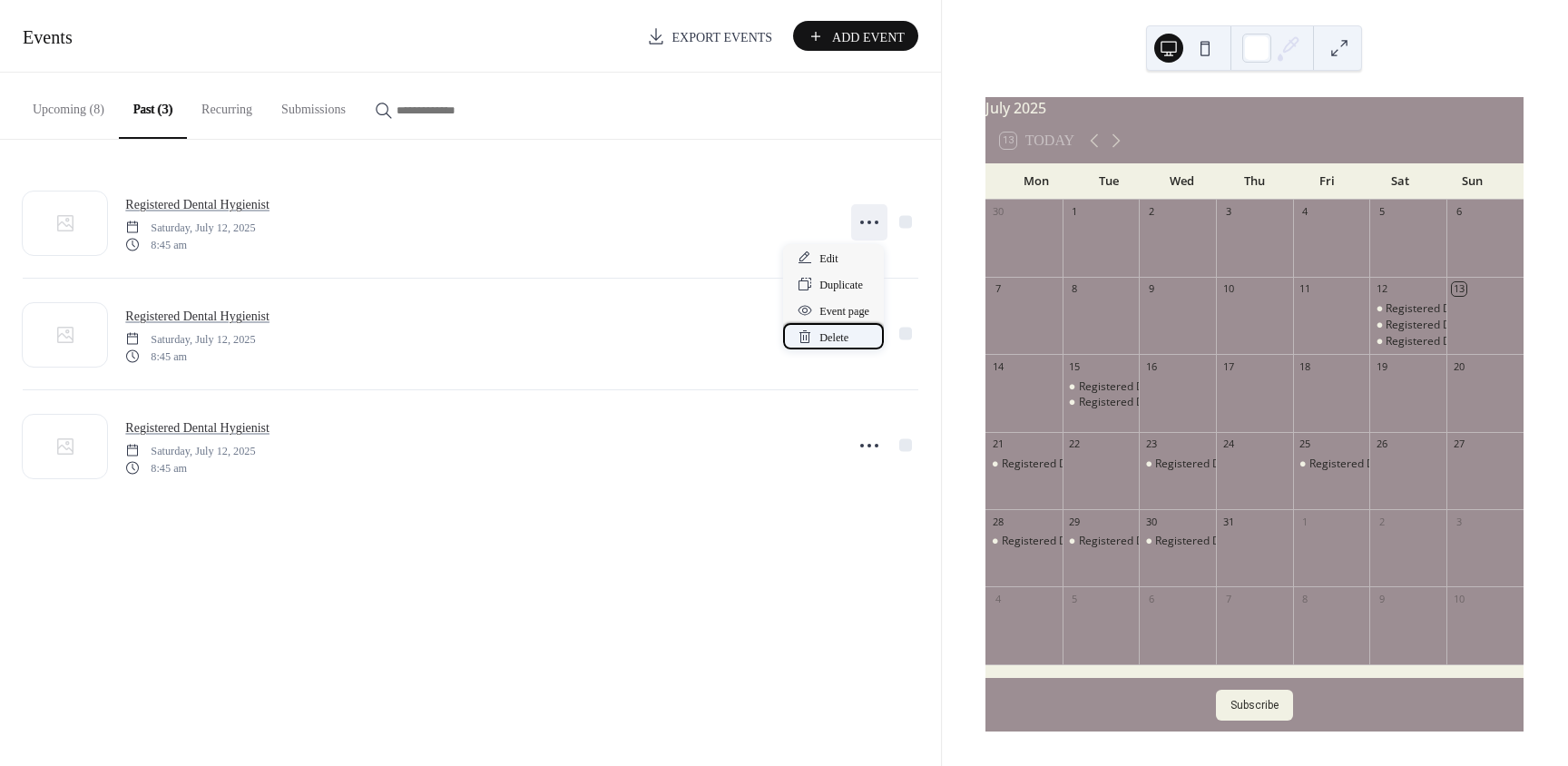 click on "Delete" at bounding box center (834, 338) 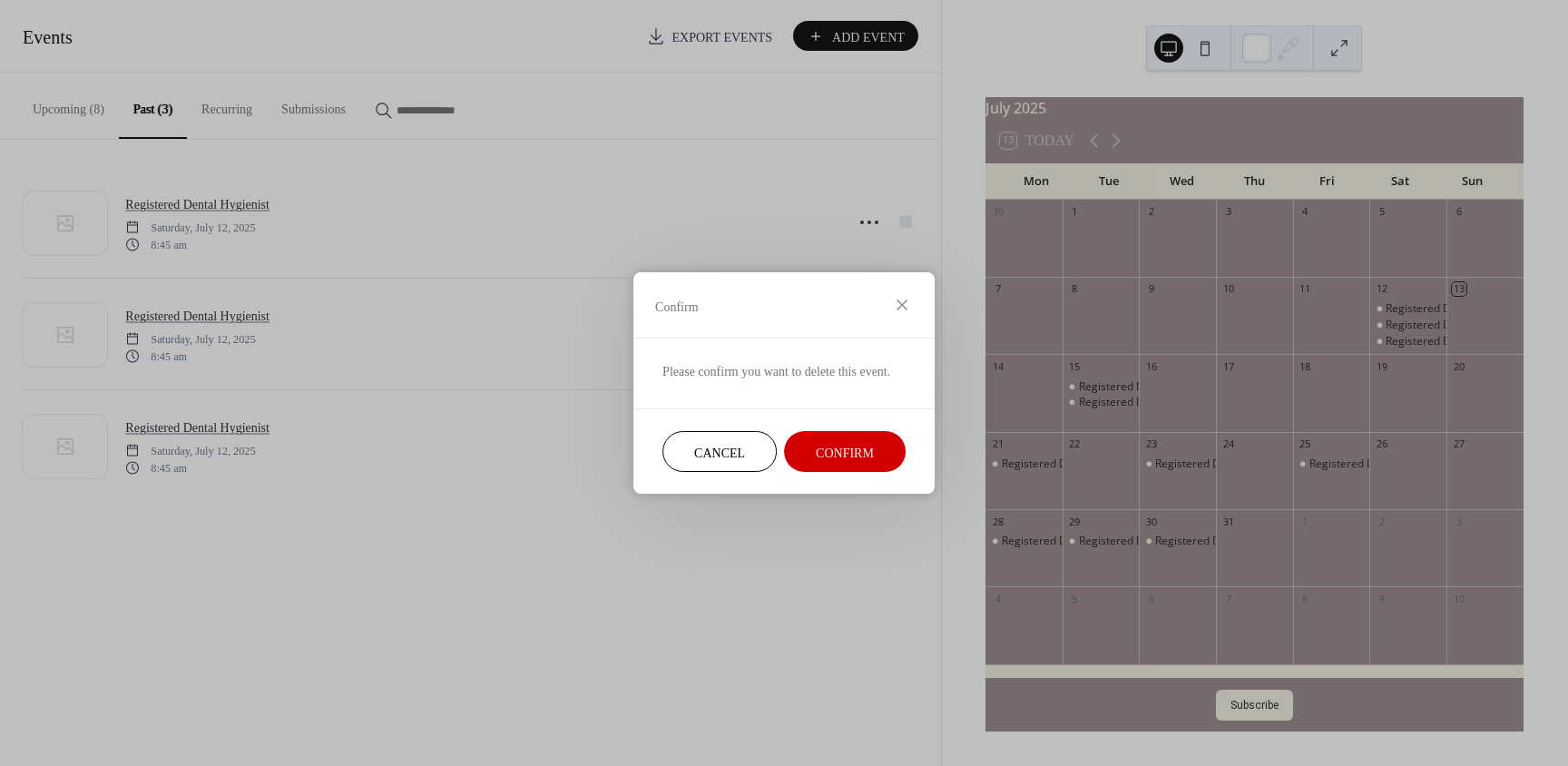 click on "Confirm" at bounding box center [845, 453] 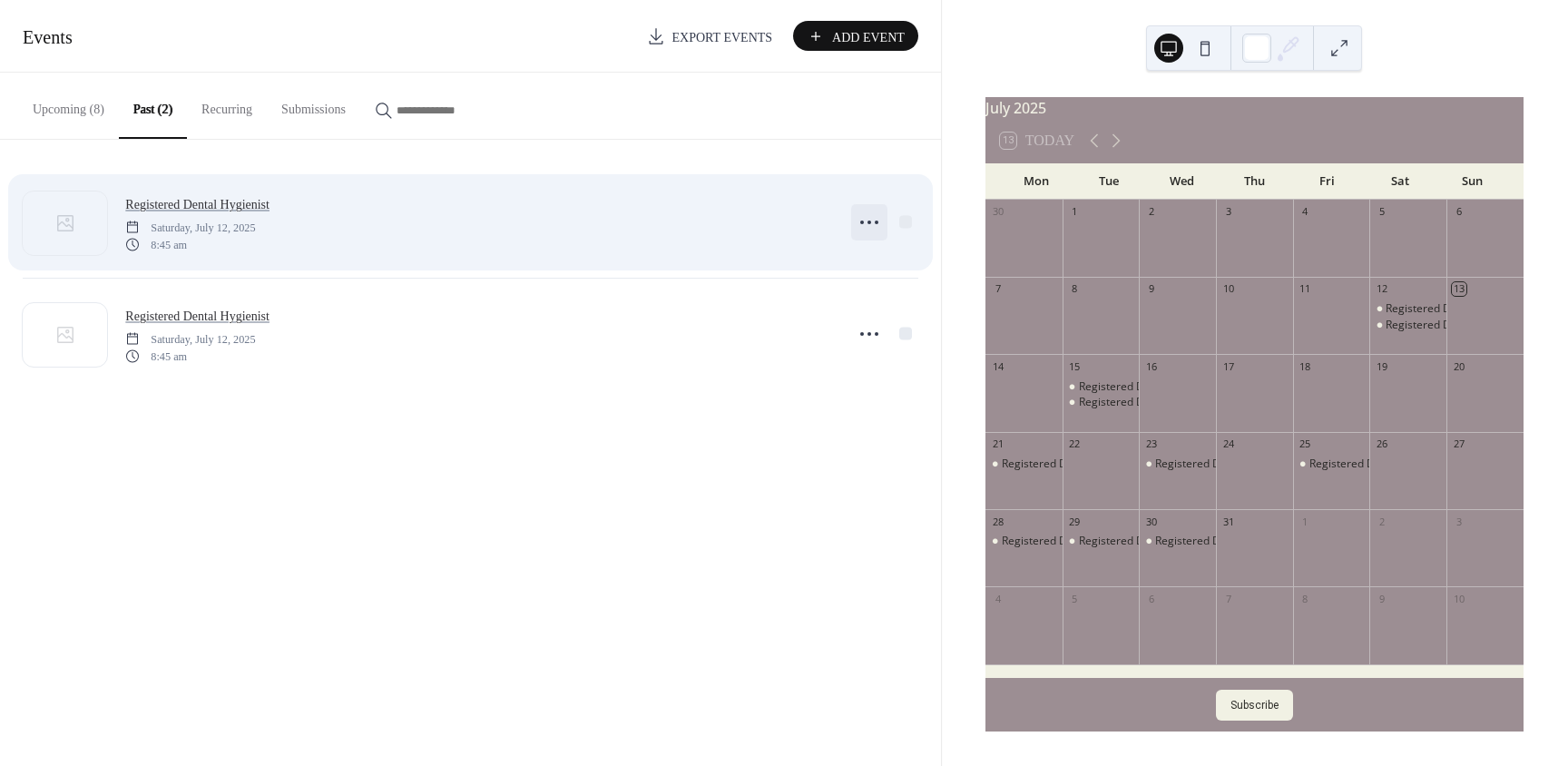 click 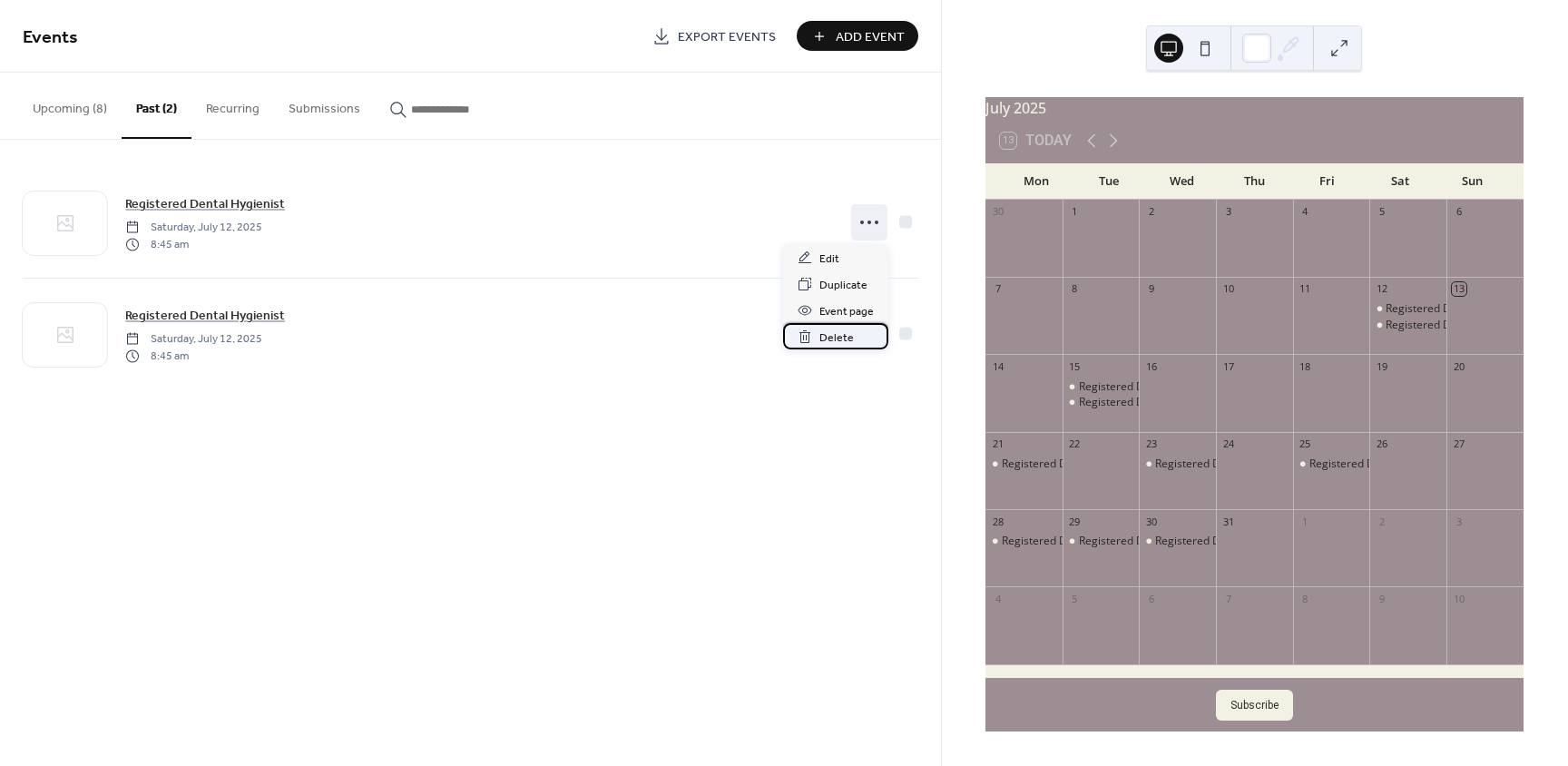 click on "Delete" at bounding box center (837, 338) 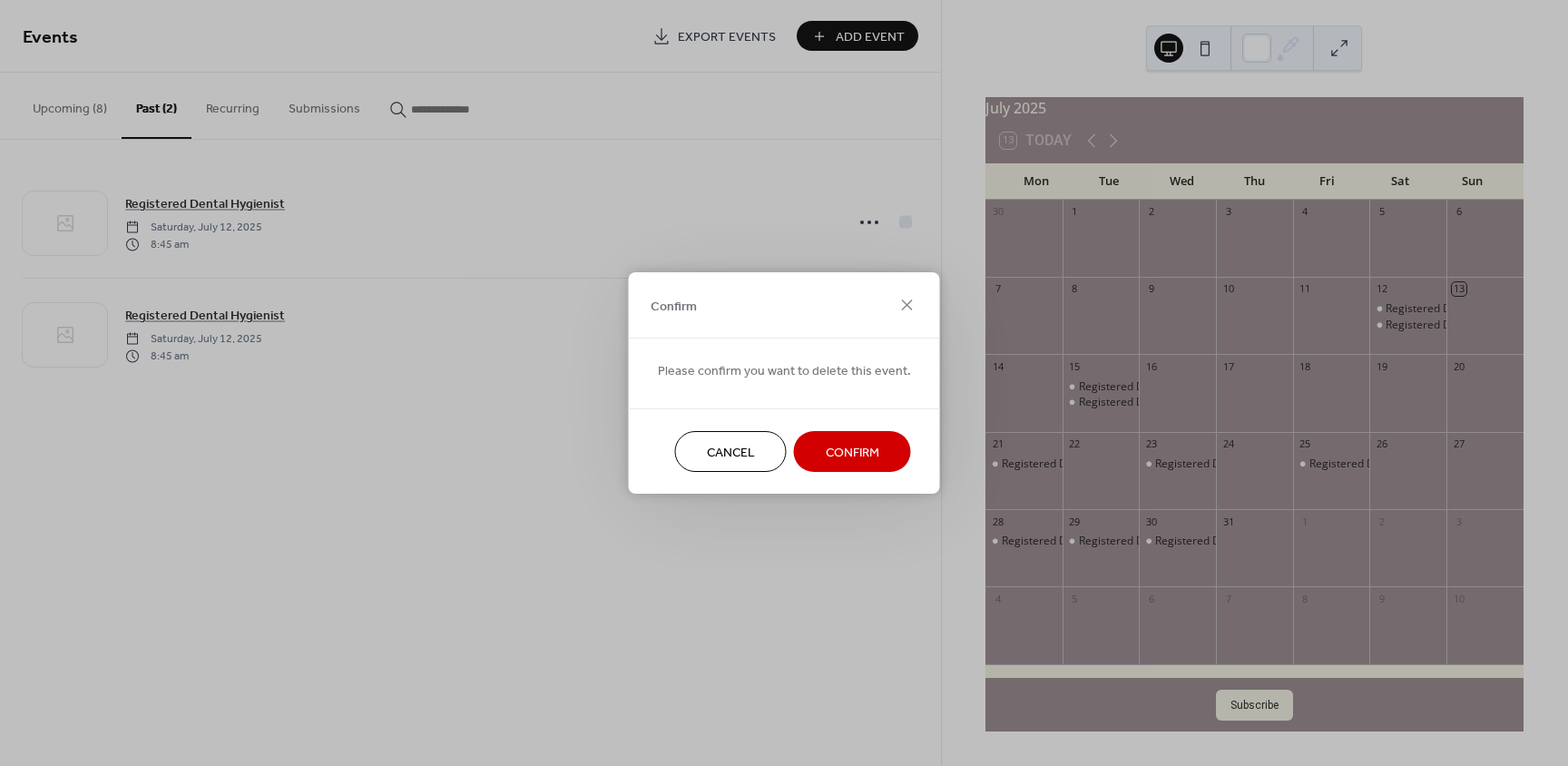 click on "Confirm" at bounding box center (852, 451) 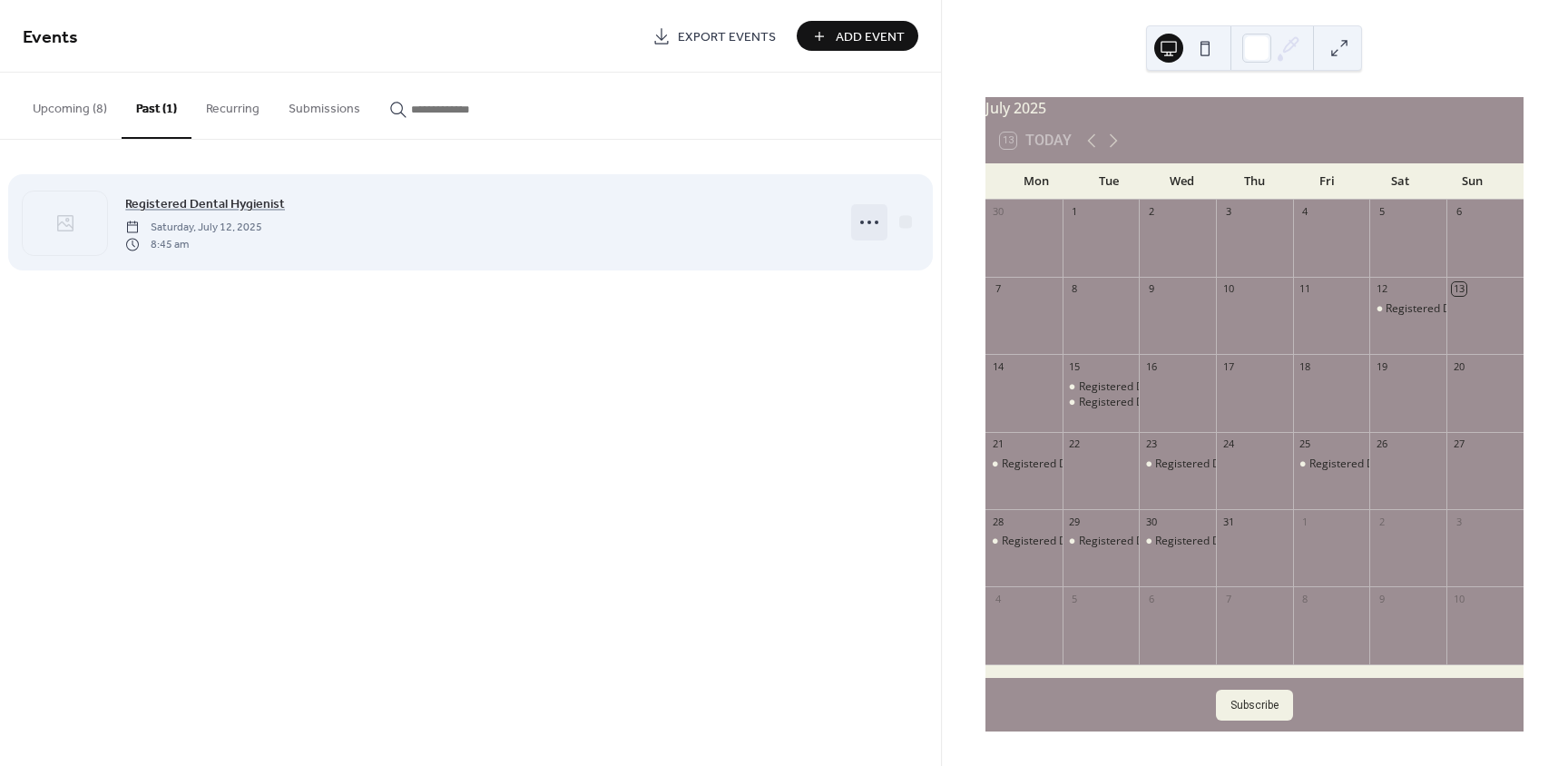 click 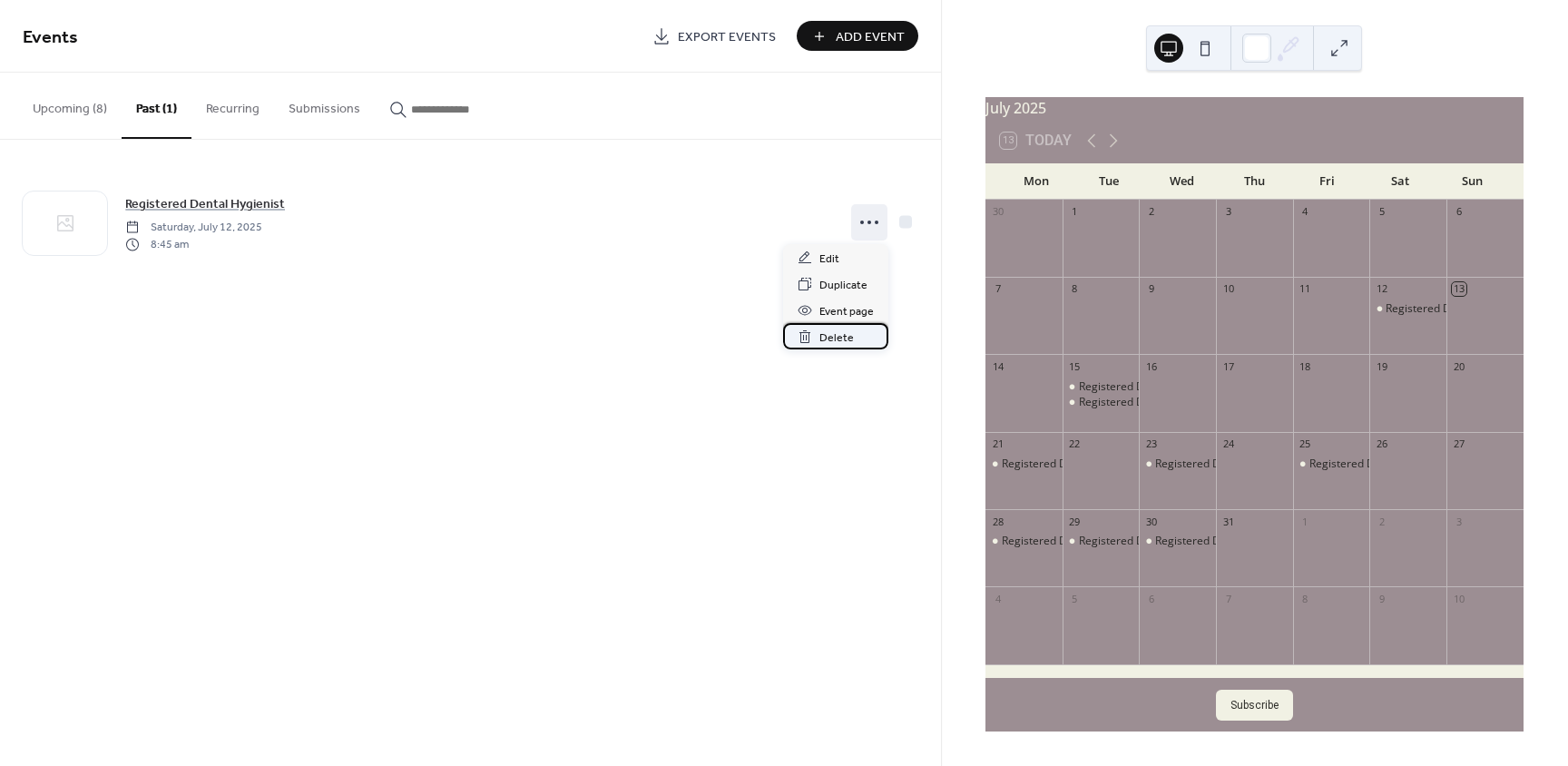click on "Delete" at bounding box center (837, 338) 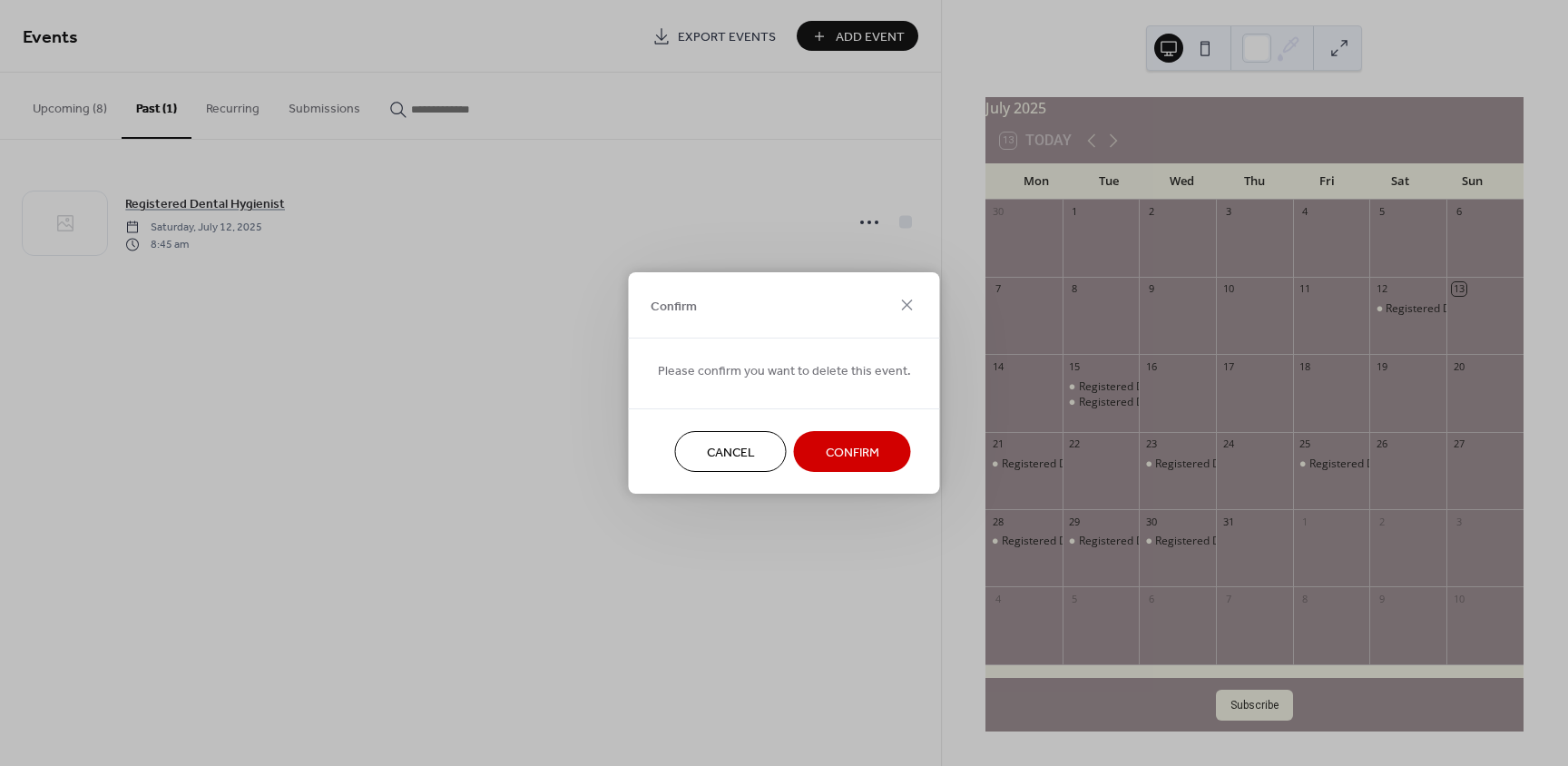 click on "Confirm" at bounding box center [852, 451] 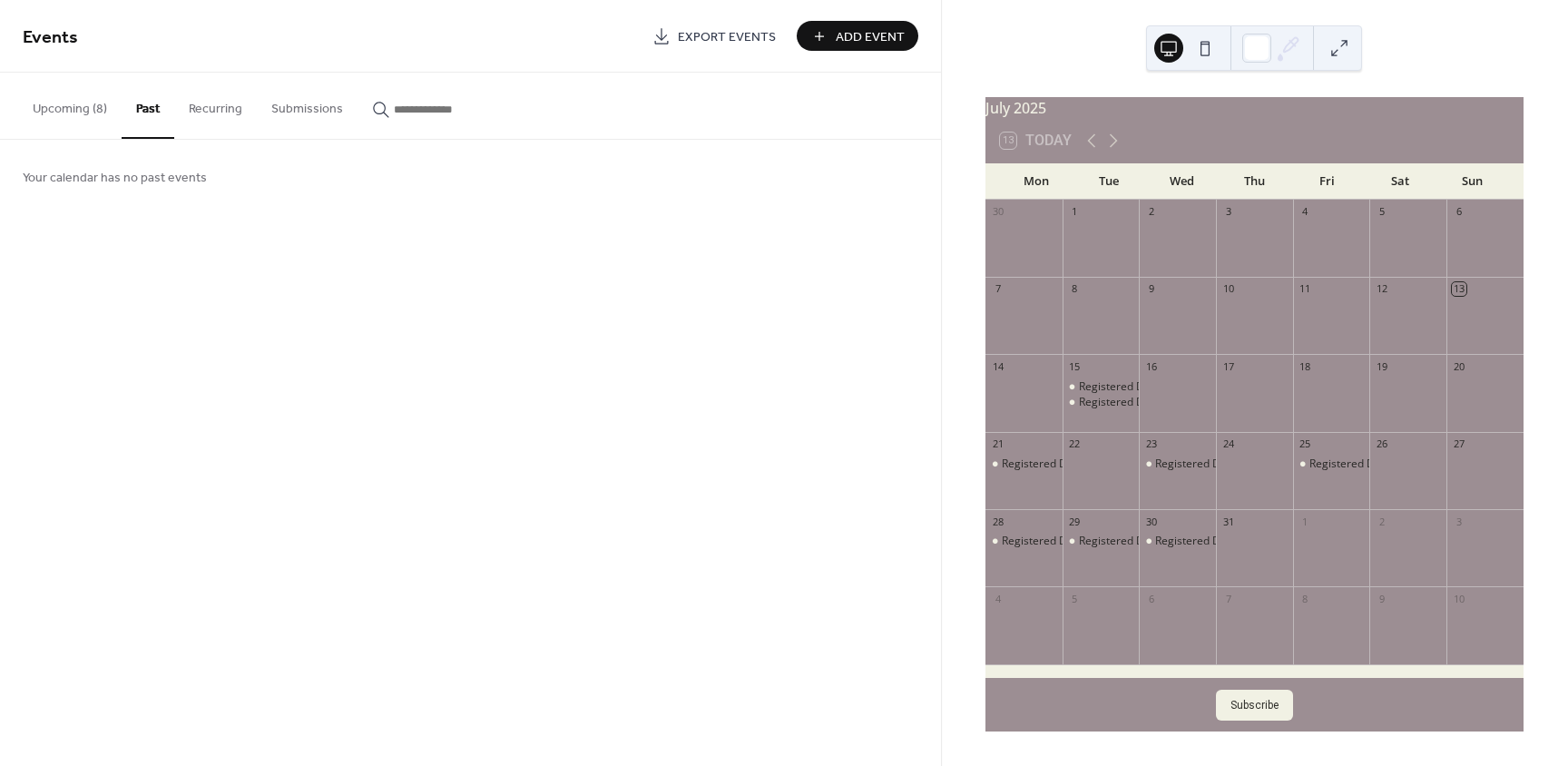 click on "Upcoming  (8)" at bounding box center (70, 104) 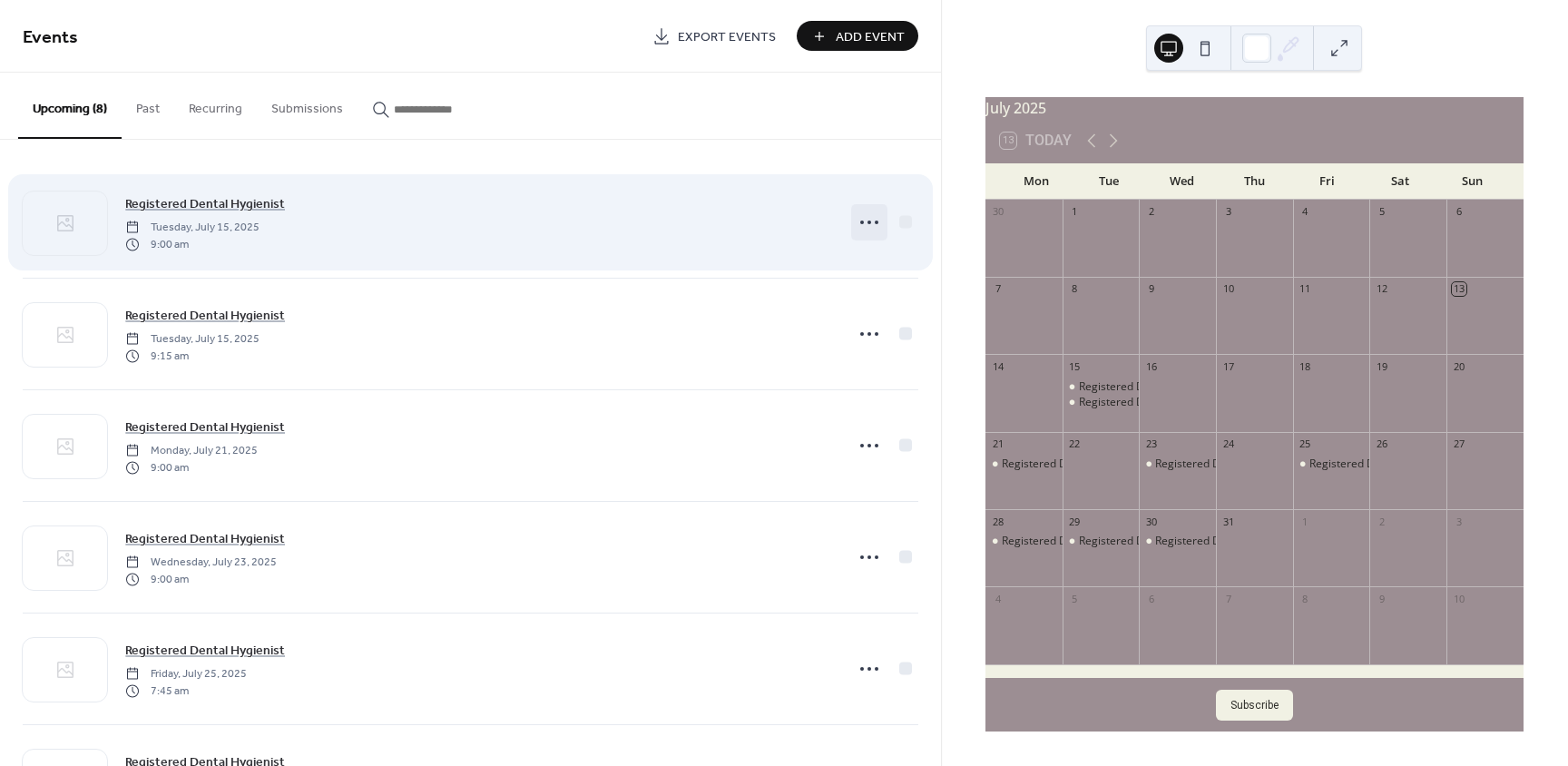 click 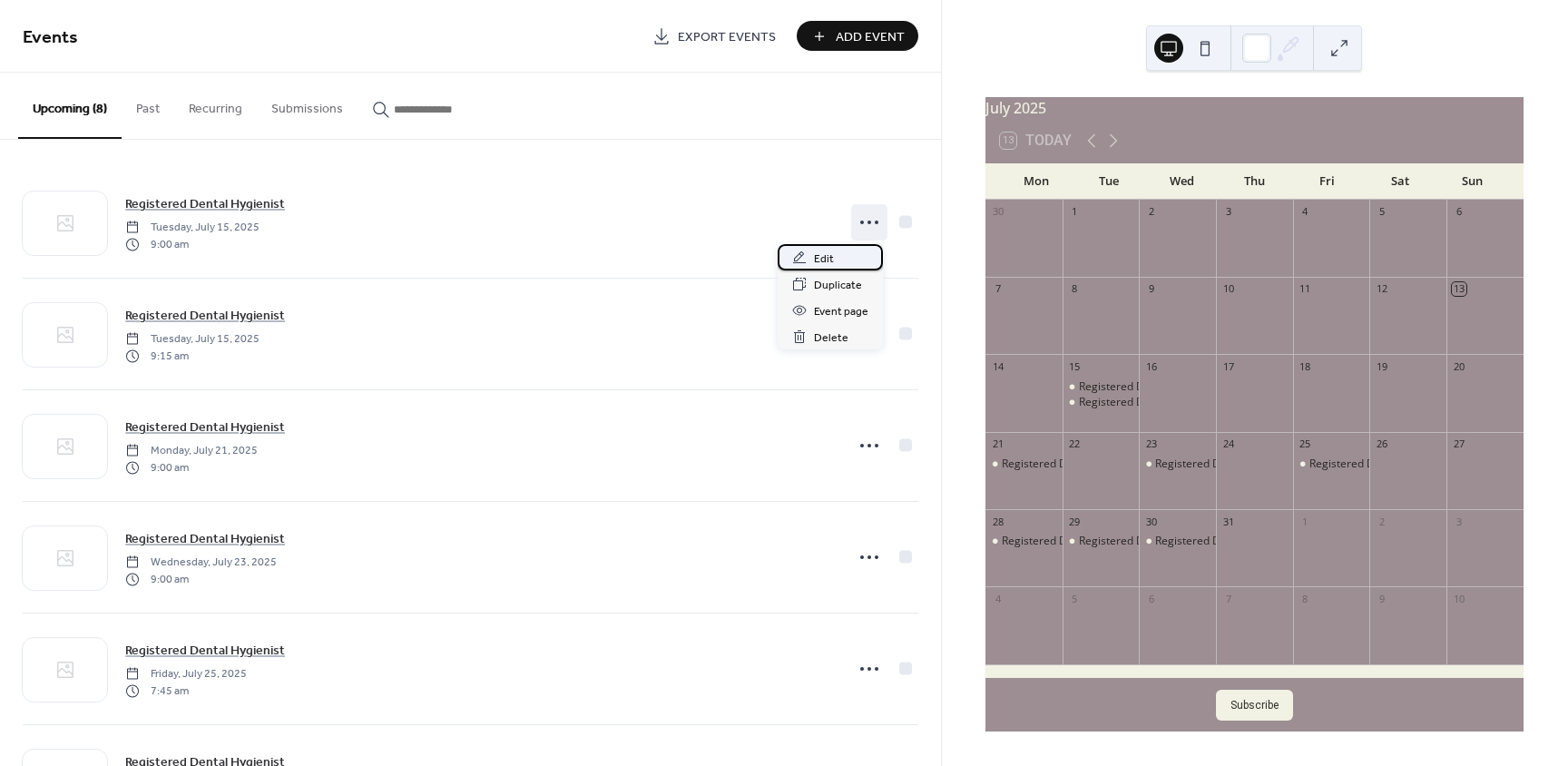 click on "Edit" at bounding box center [830, 257] 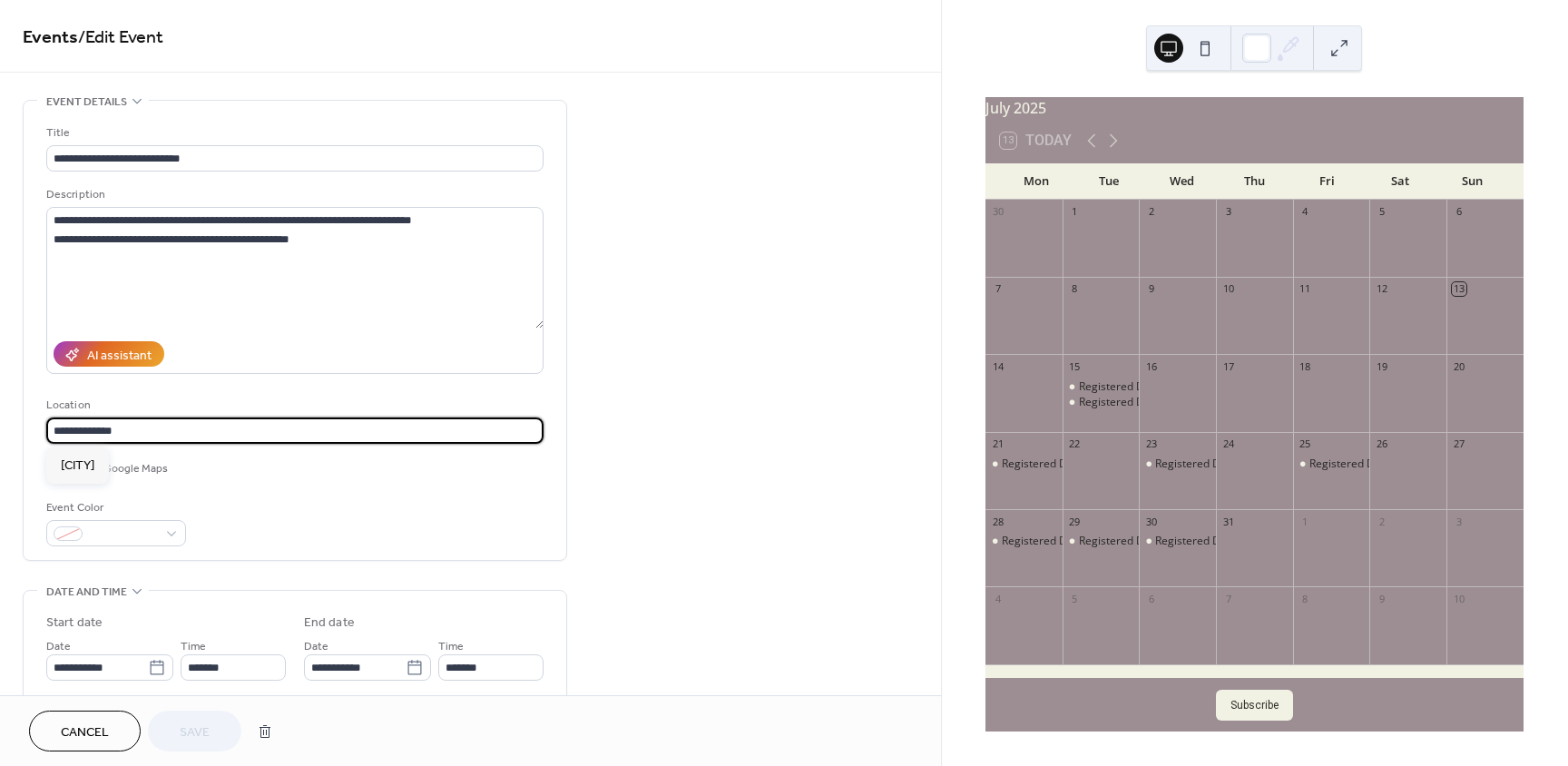 drag, startPoint x: 129, startPoint y: 429, endPoint x: 45, endPoint y: 430, distance: 84.00595 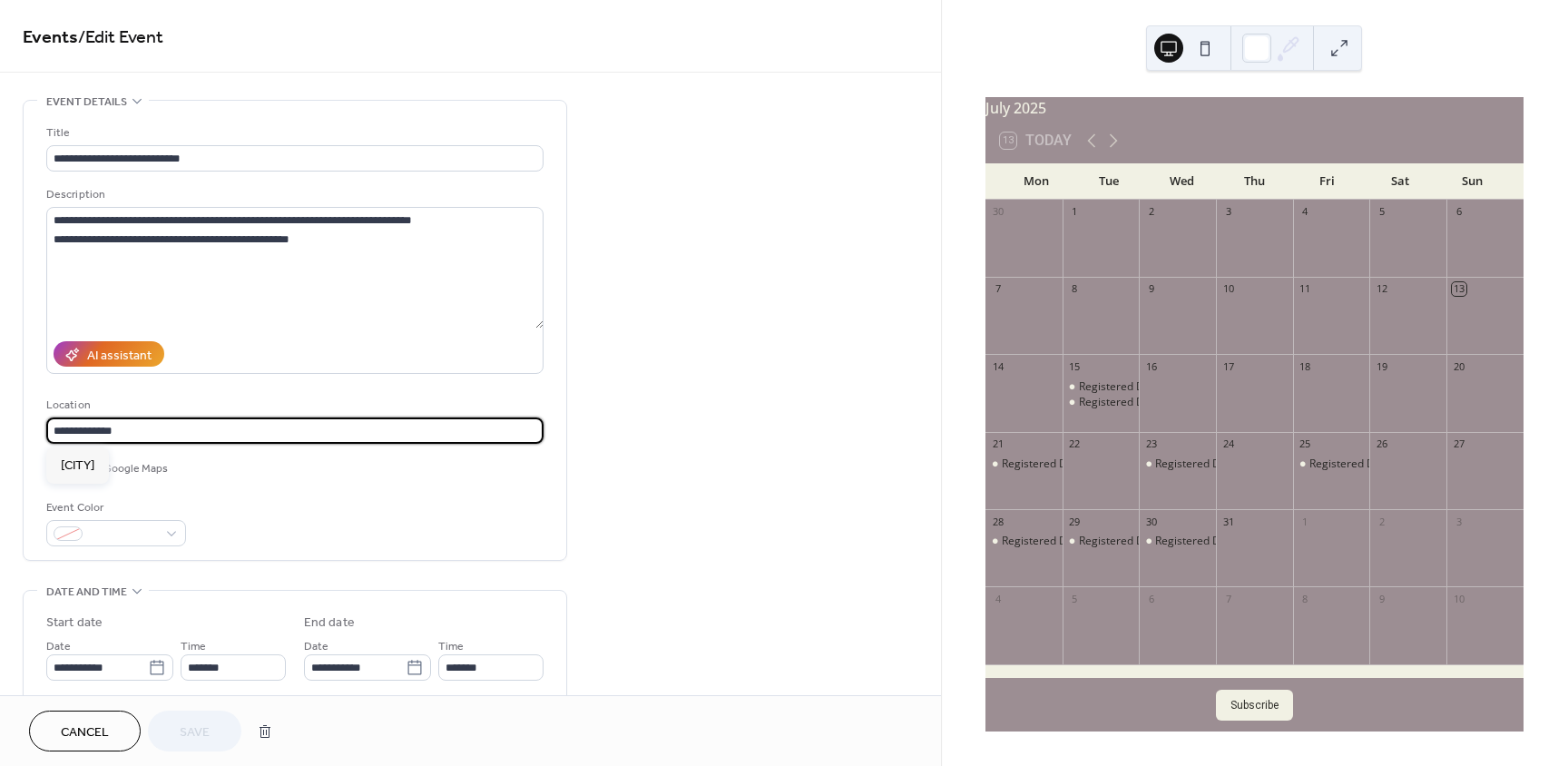click on "**********" at bounding box center (295, 330) 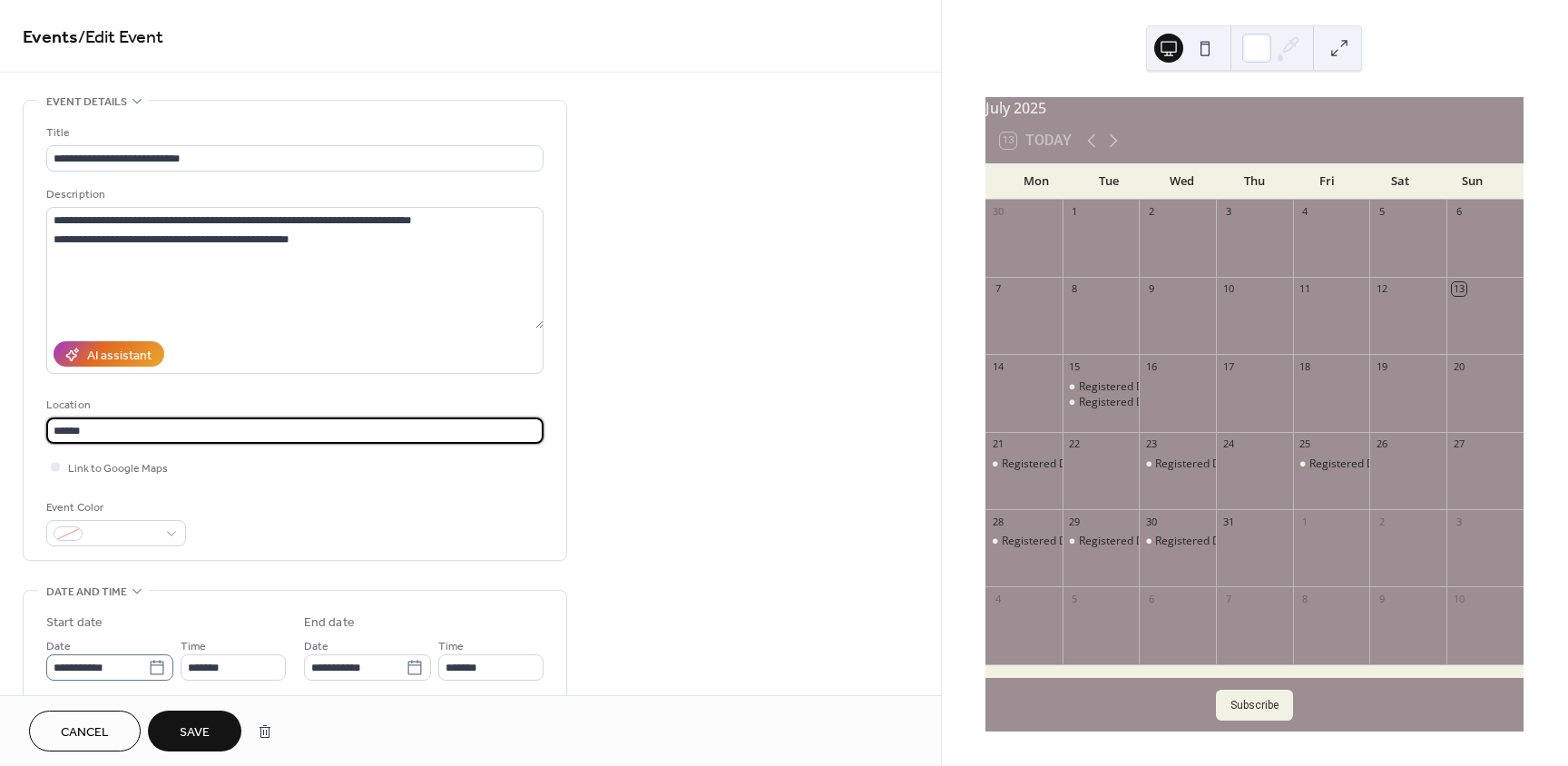 type on "******" 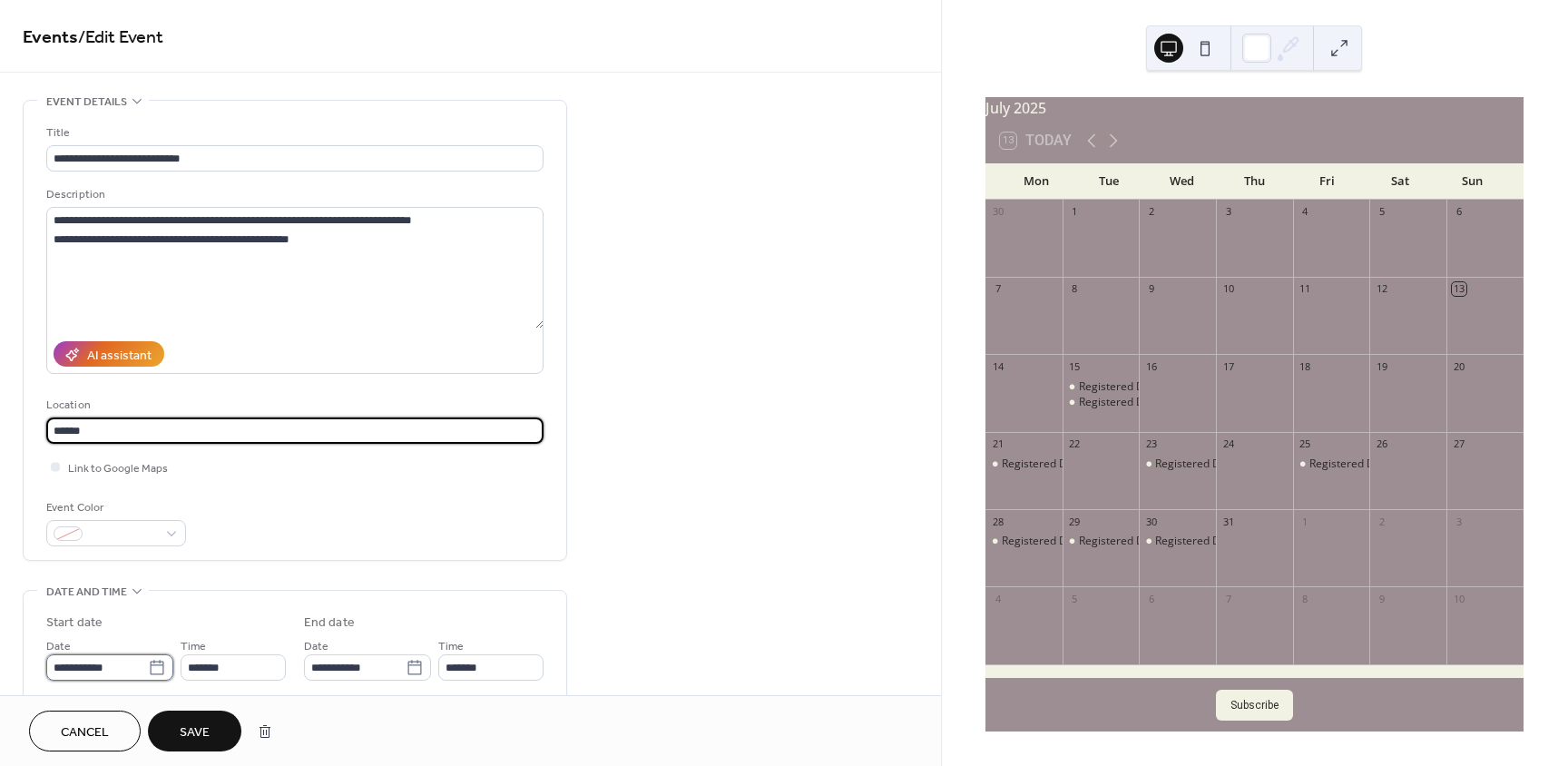 click on "**********" at bounding box center (97, 667) 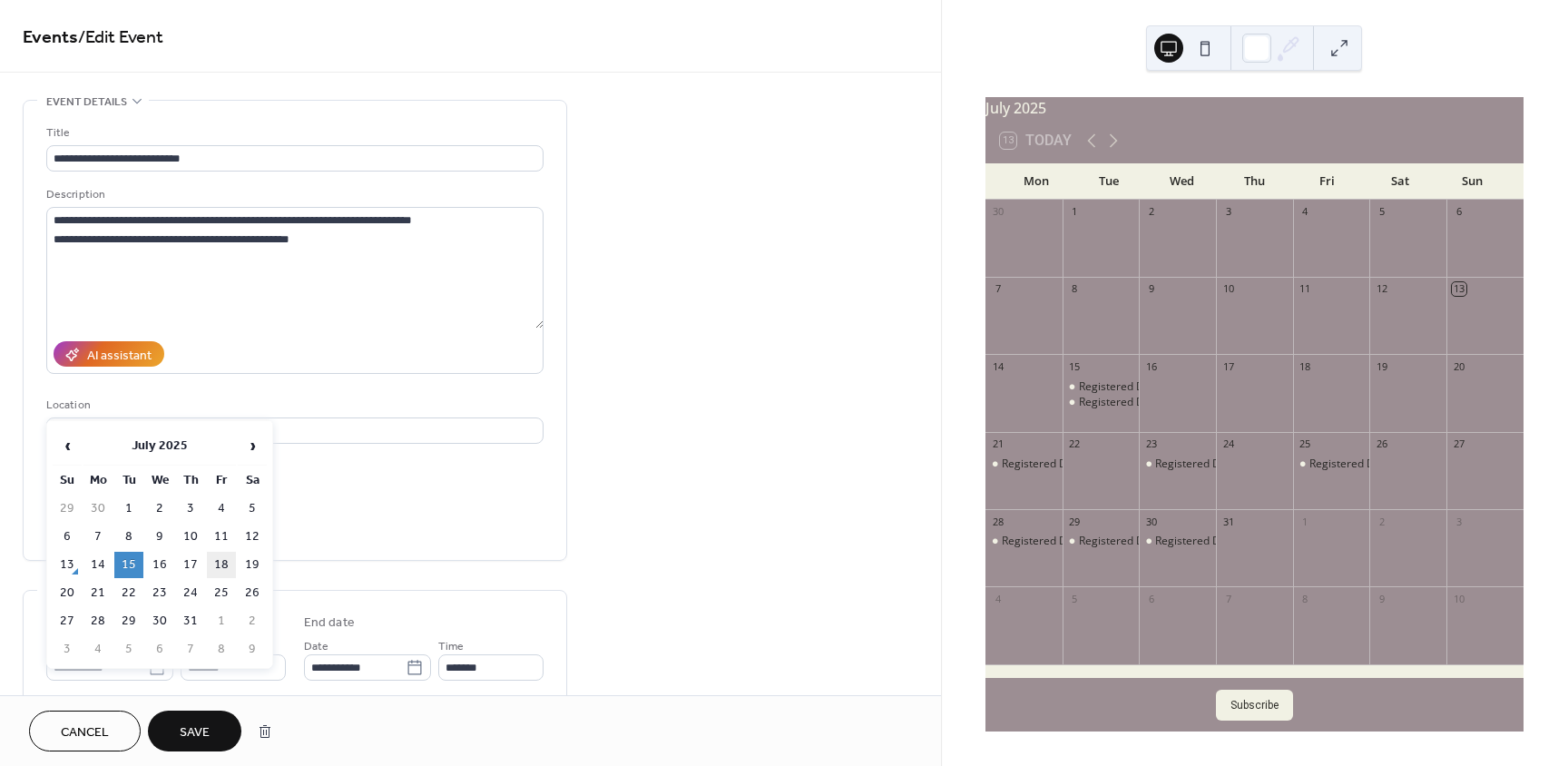 click on "18" at bounding box center (221, 565) 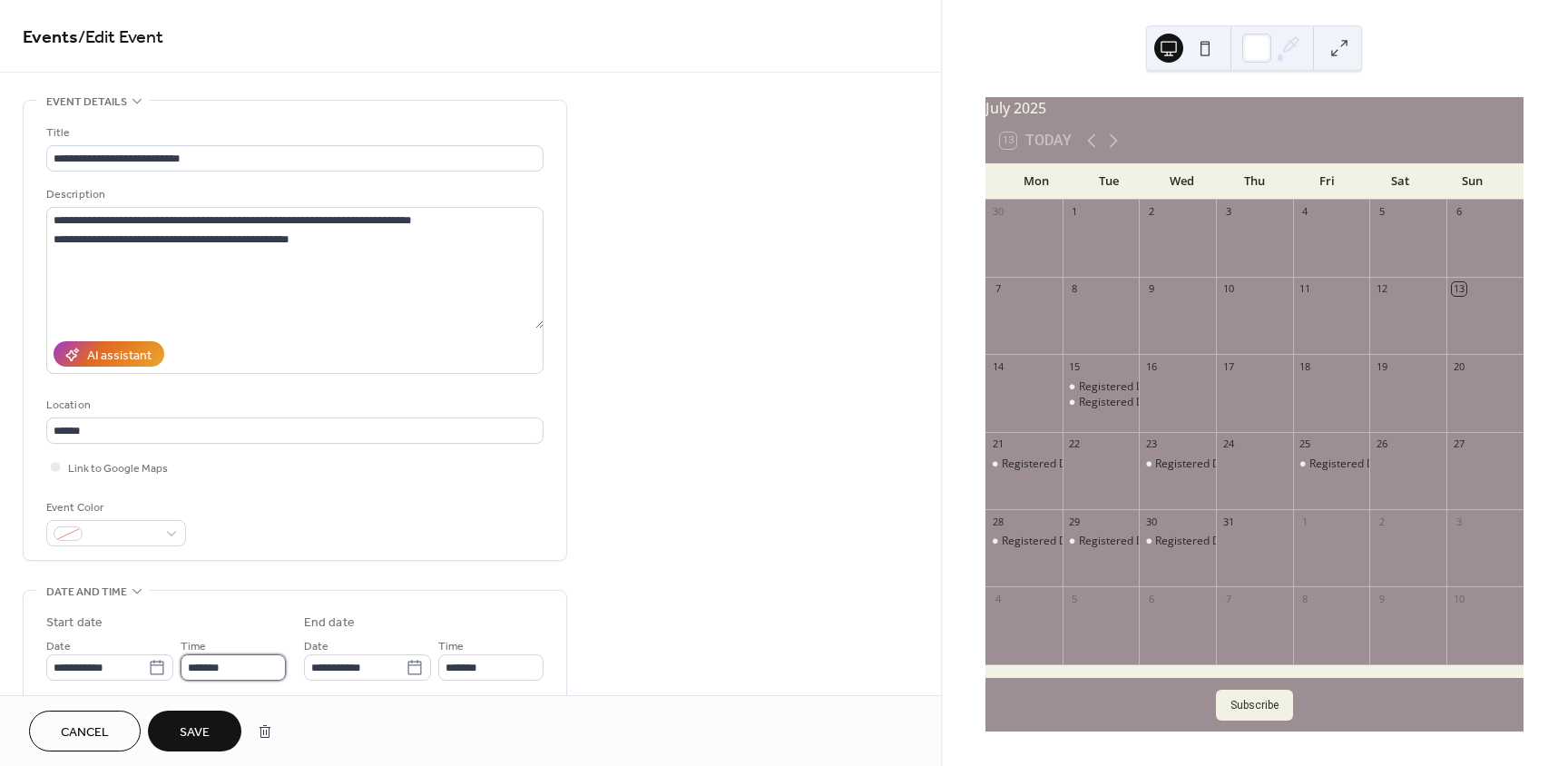 click on "*******" at bounding box center [233, 667] 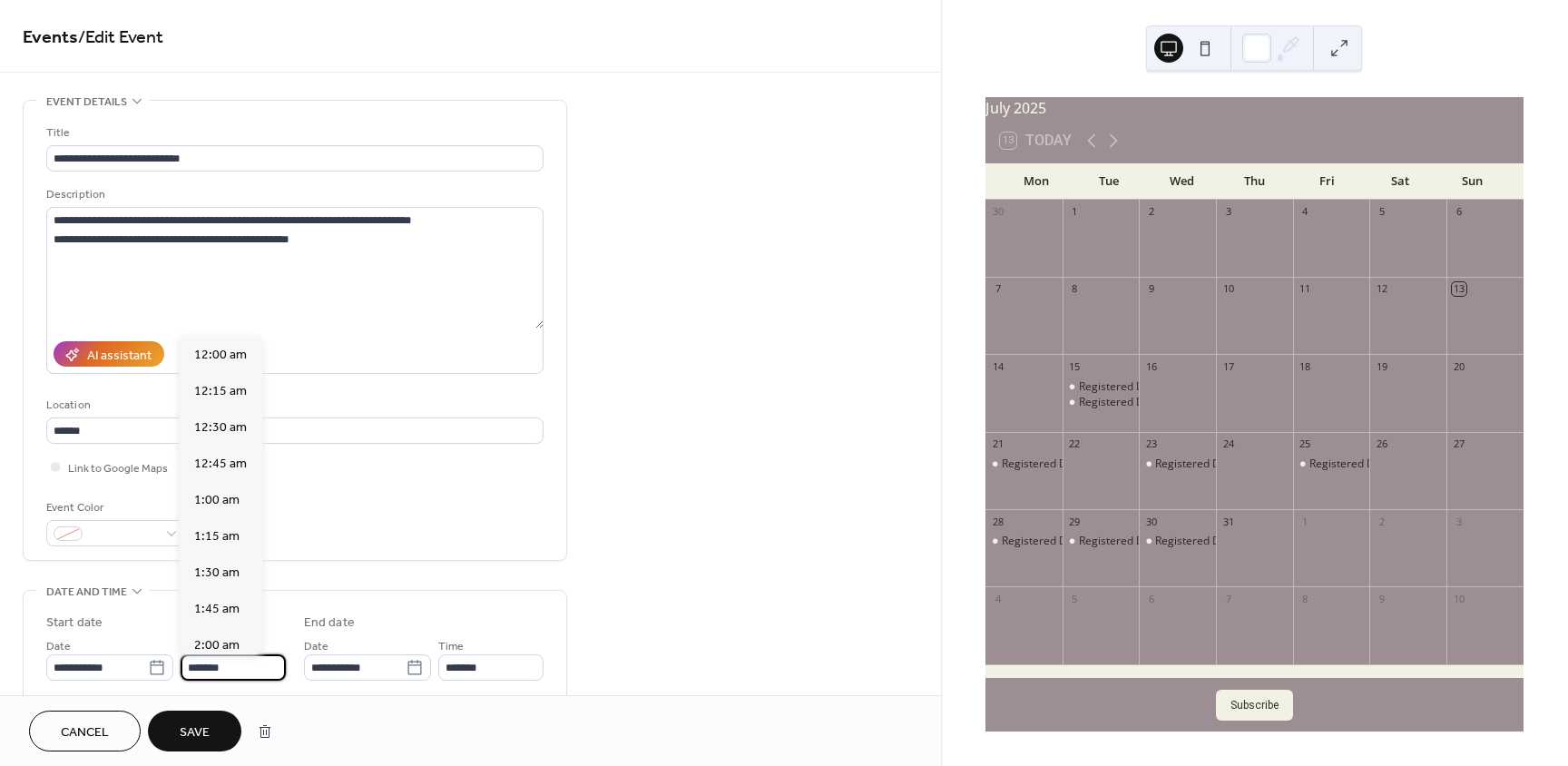 scroll, scrollTop: 1340, scrollLeft: 0, axis: vertical 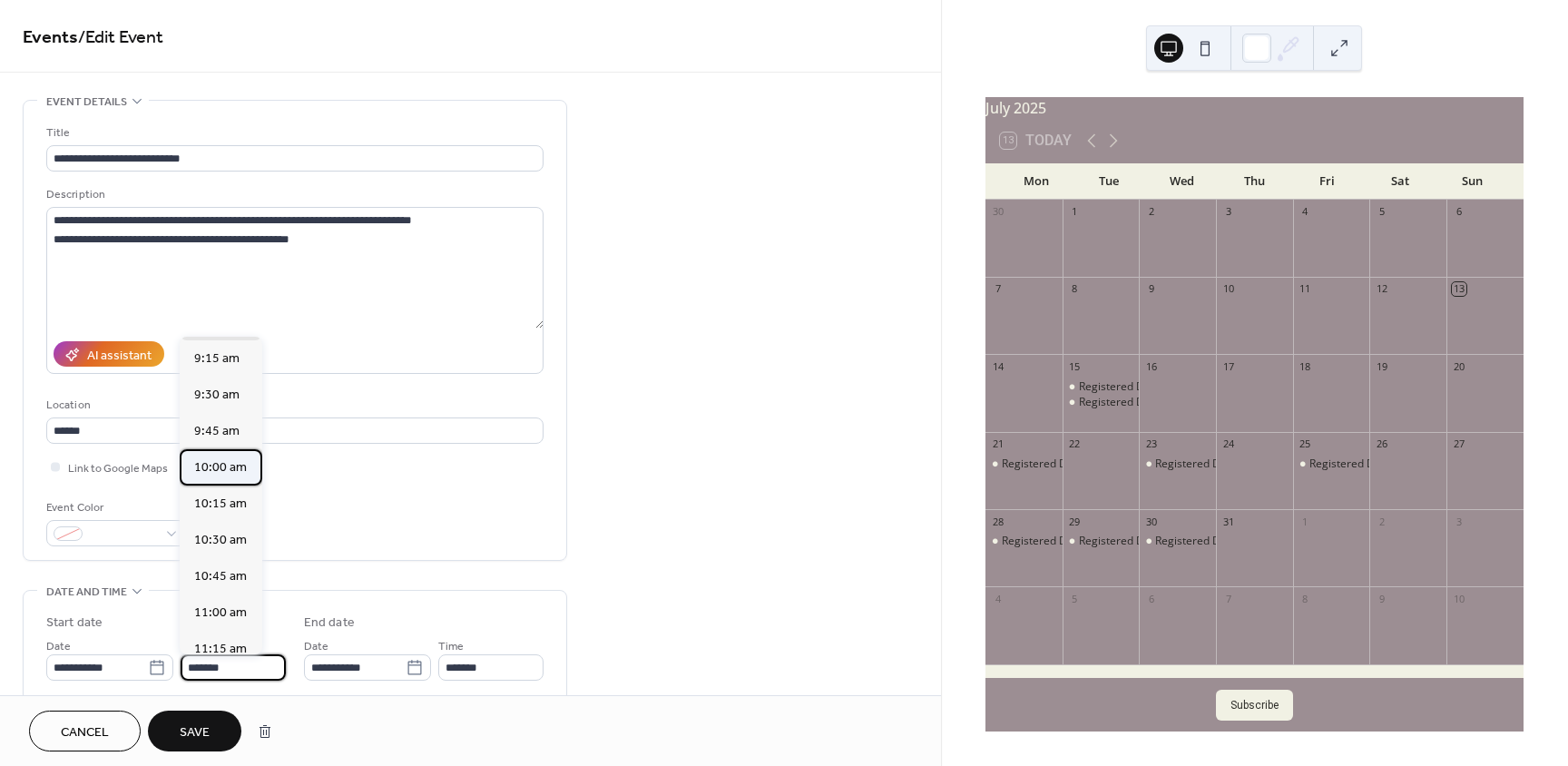 click on "10:00 am" at bounding box center (220, 467) 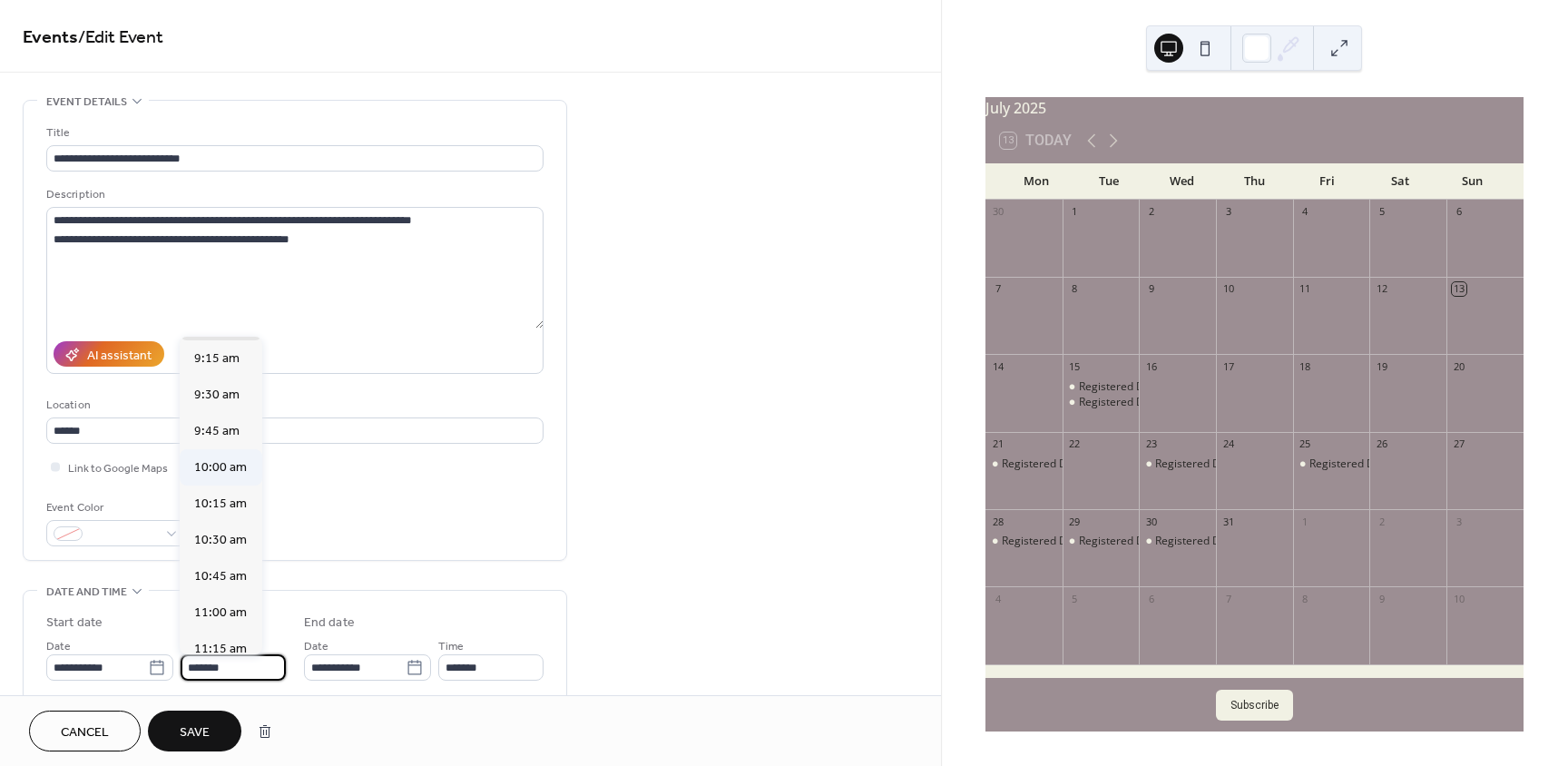 type on "********" 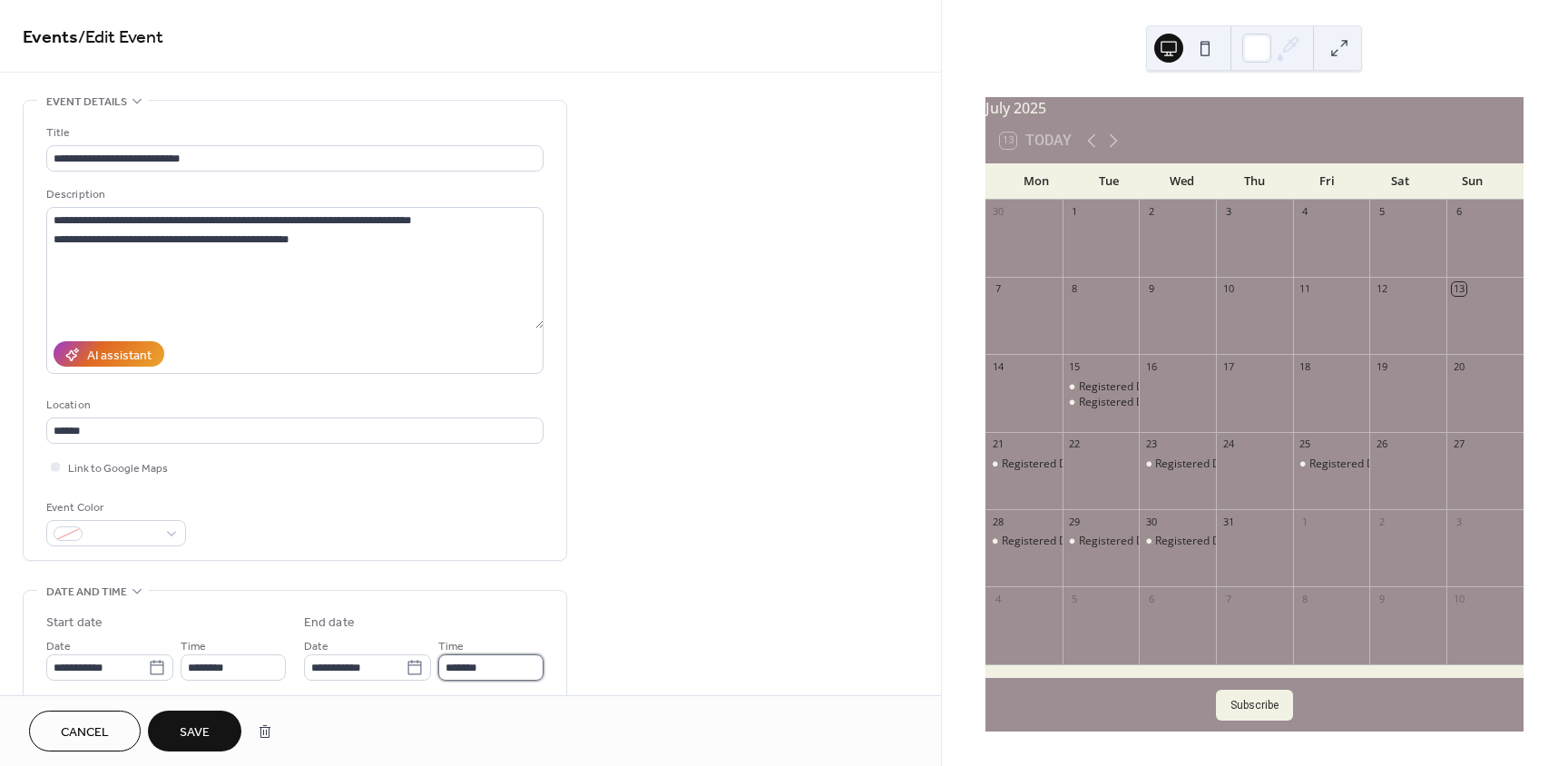 click on "*******" at bounding box center (491, 667) 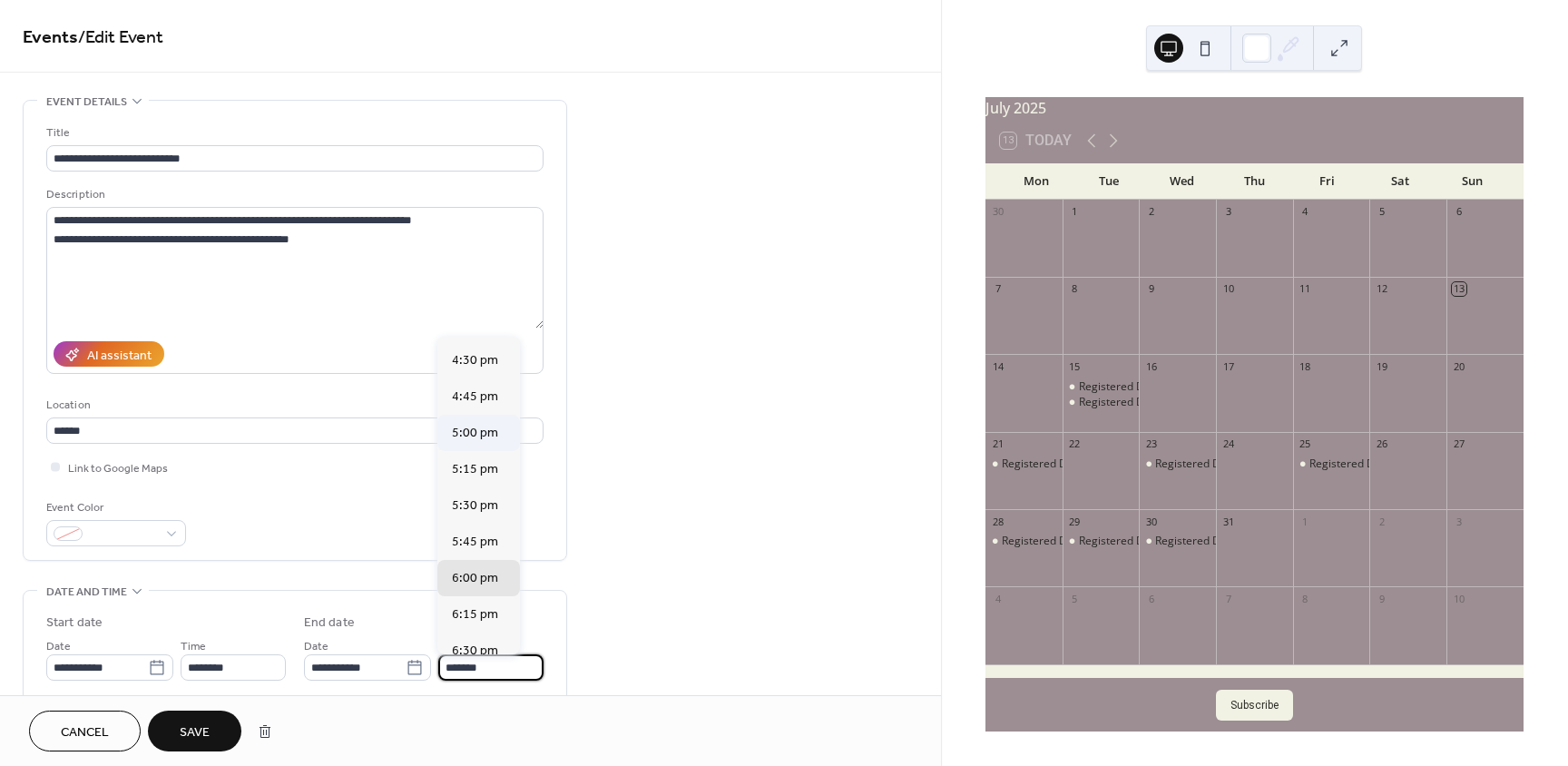 scroll, scrollTop: 881, scrollLeft: 0, axis: vertical 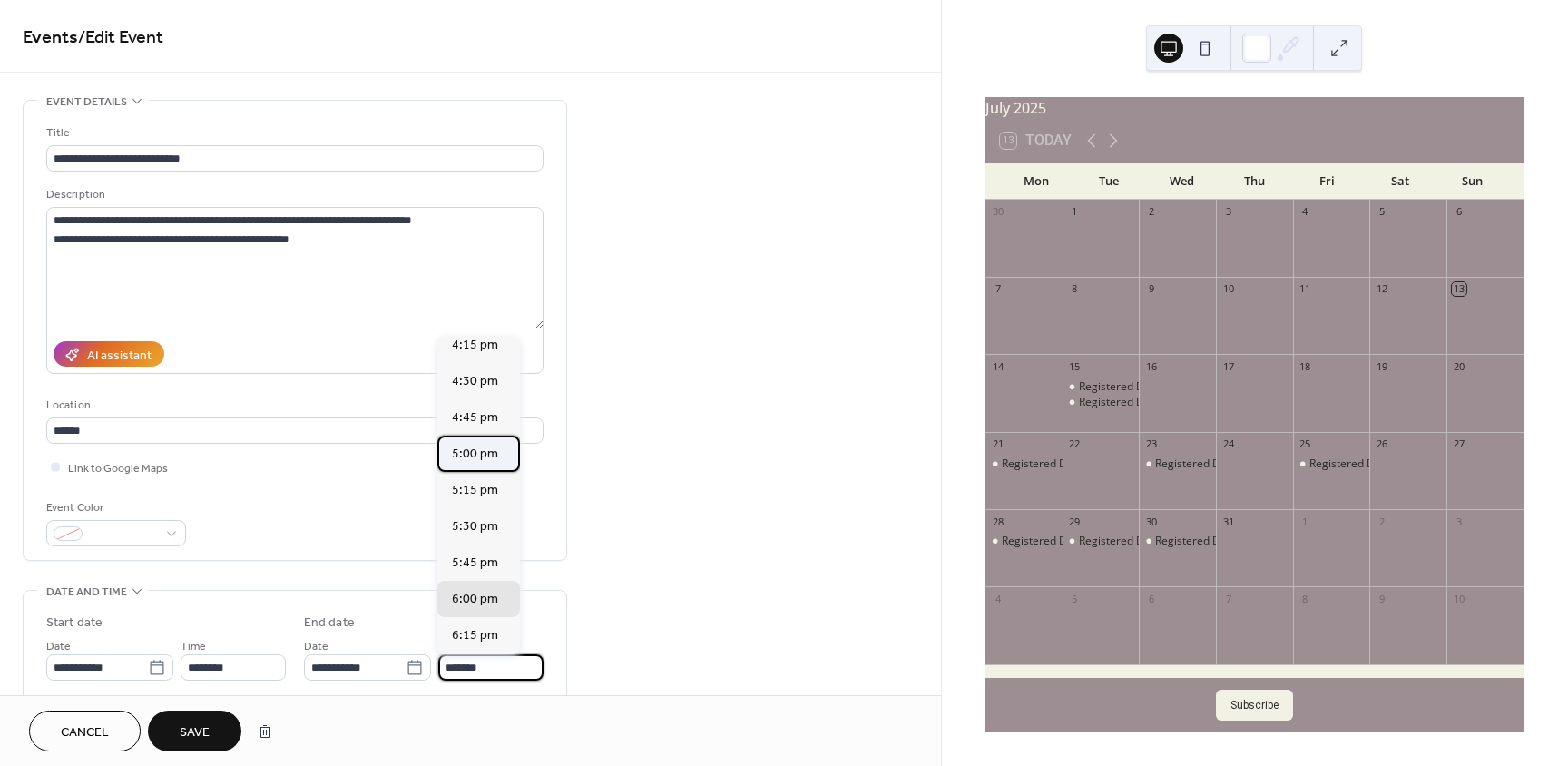 click on "5:00 pm" at bounding box center (475, 454) 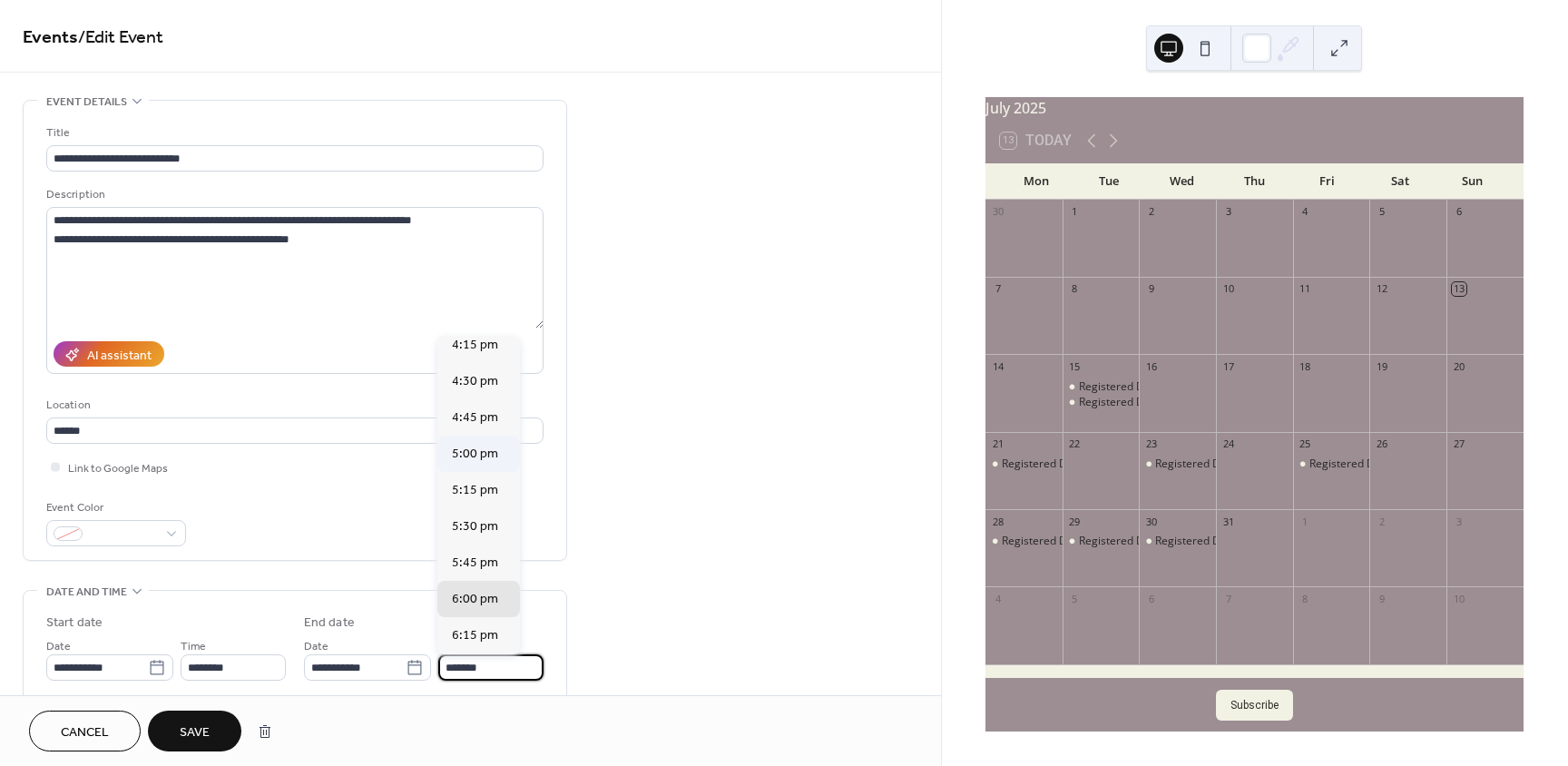 type on "*******" 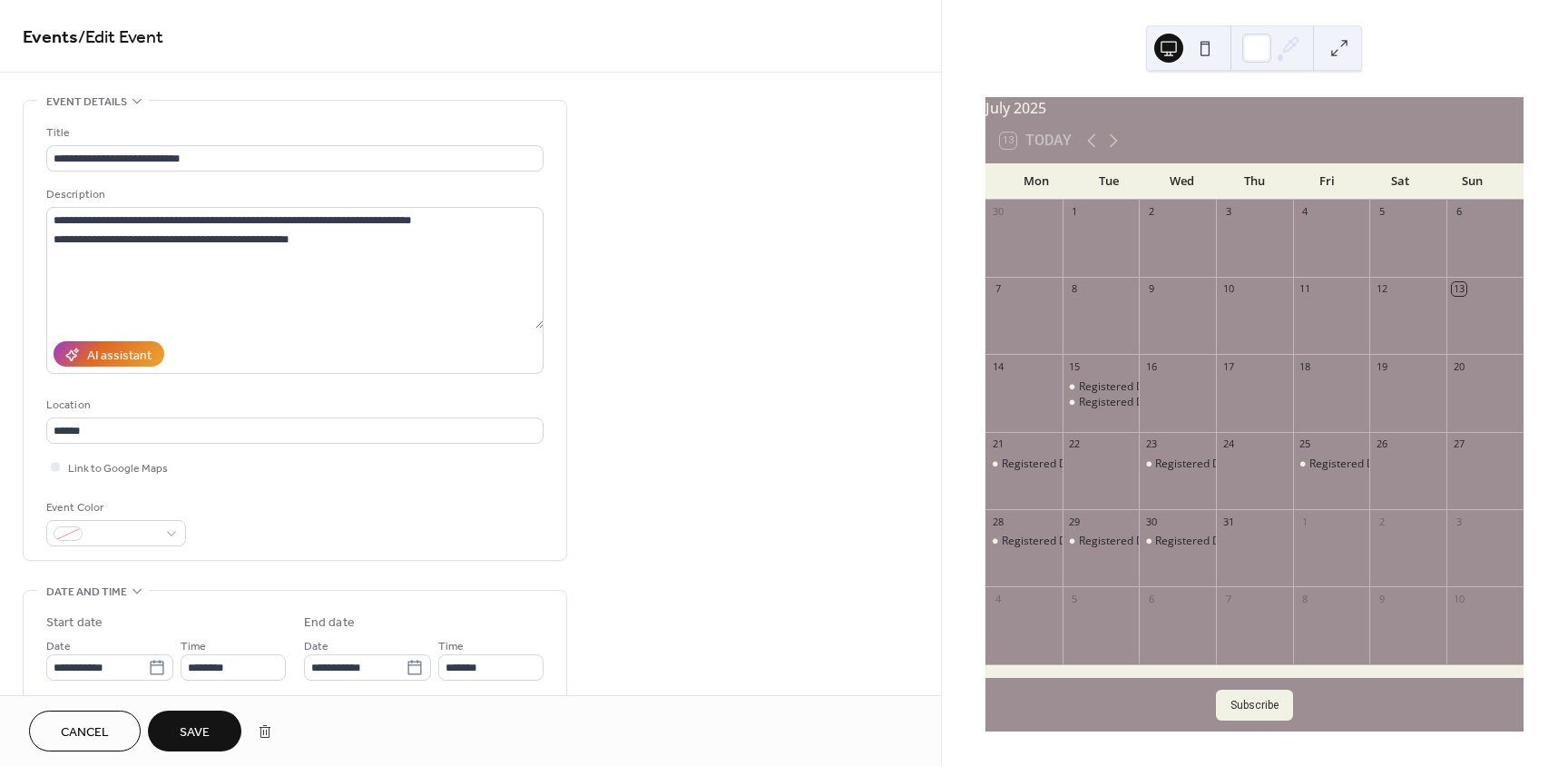 click on "Save" at bounding box center (194, 732) 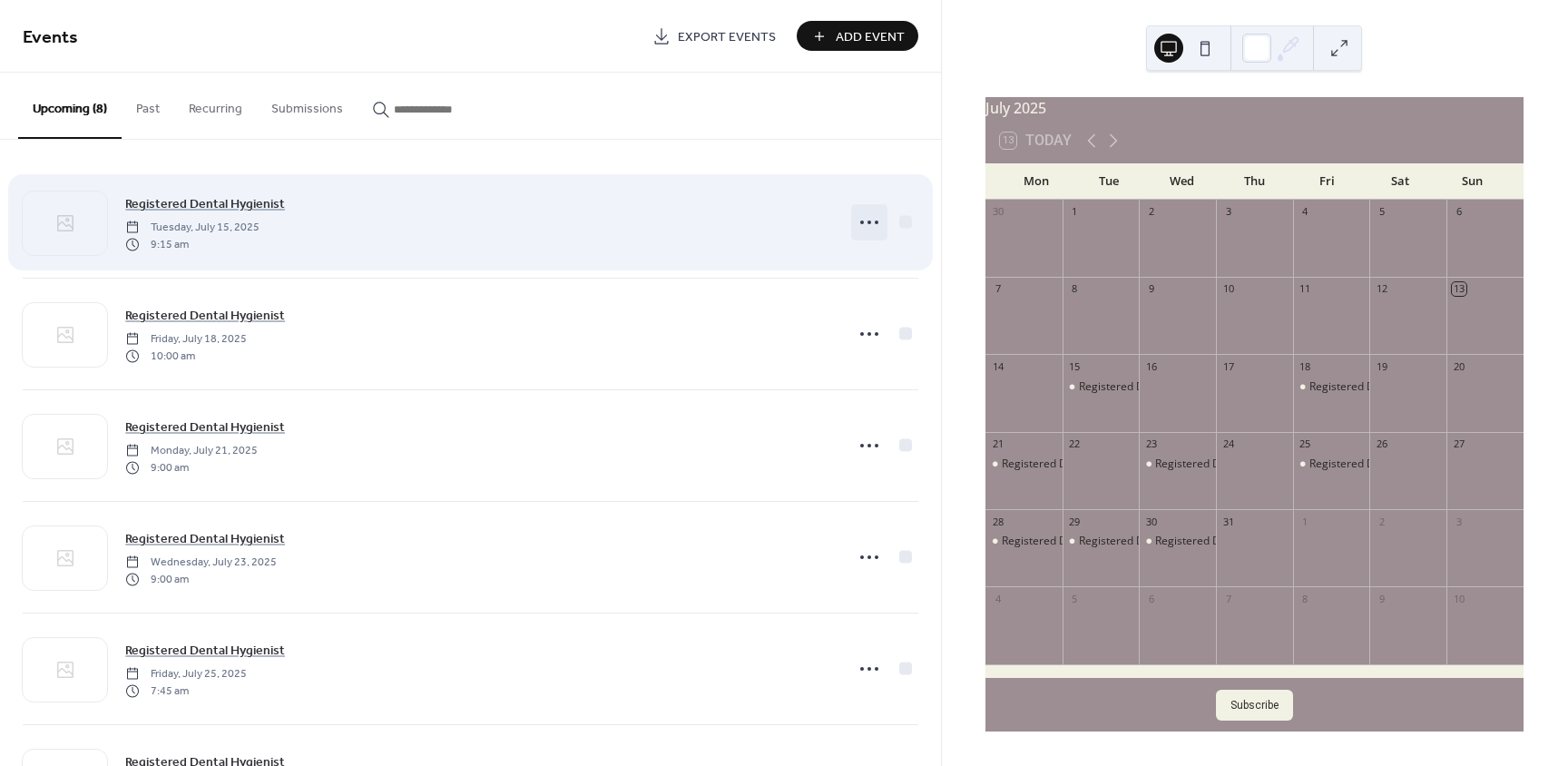 click 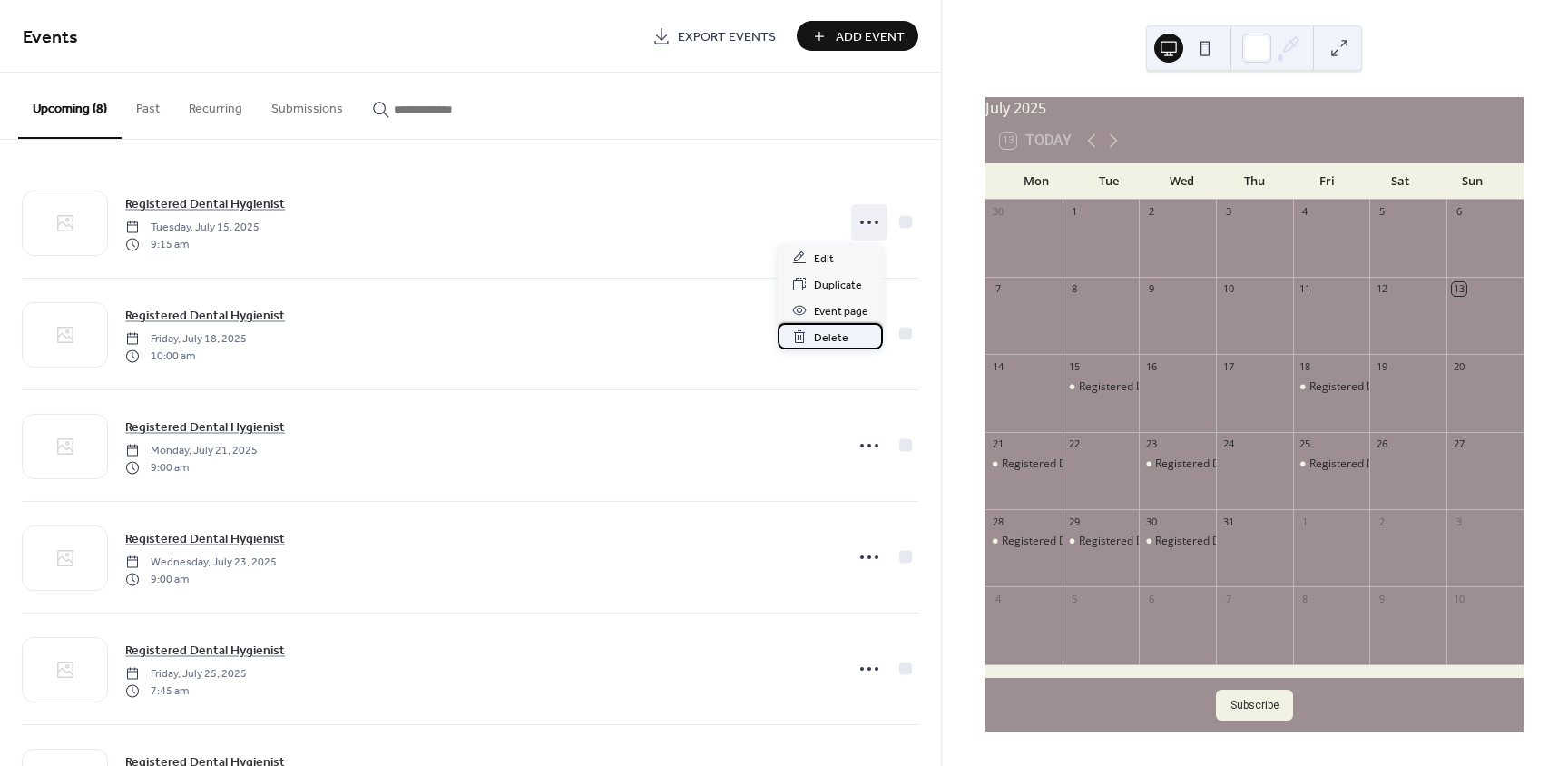 click on "Delete" at bounding box center (831, 338) 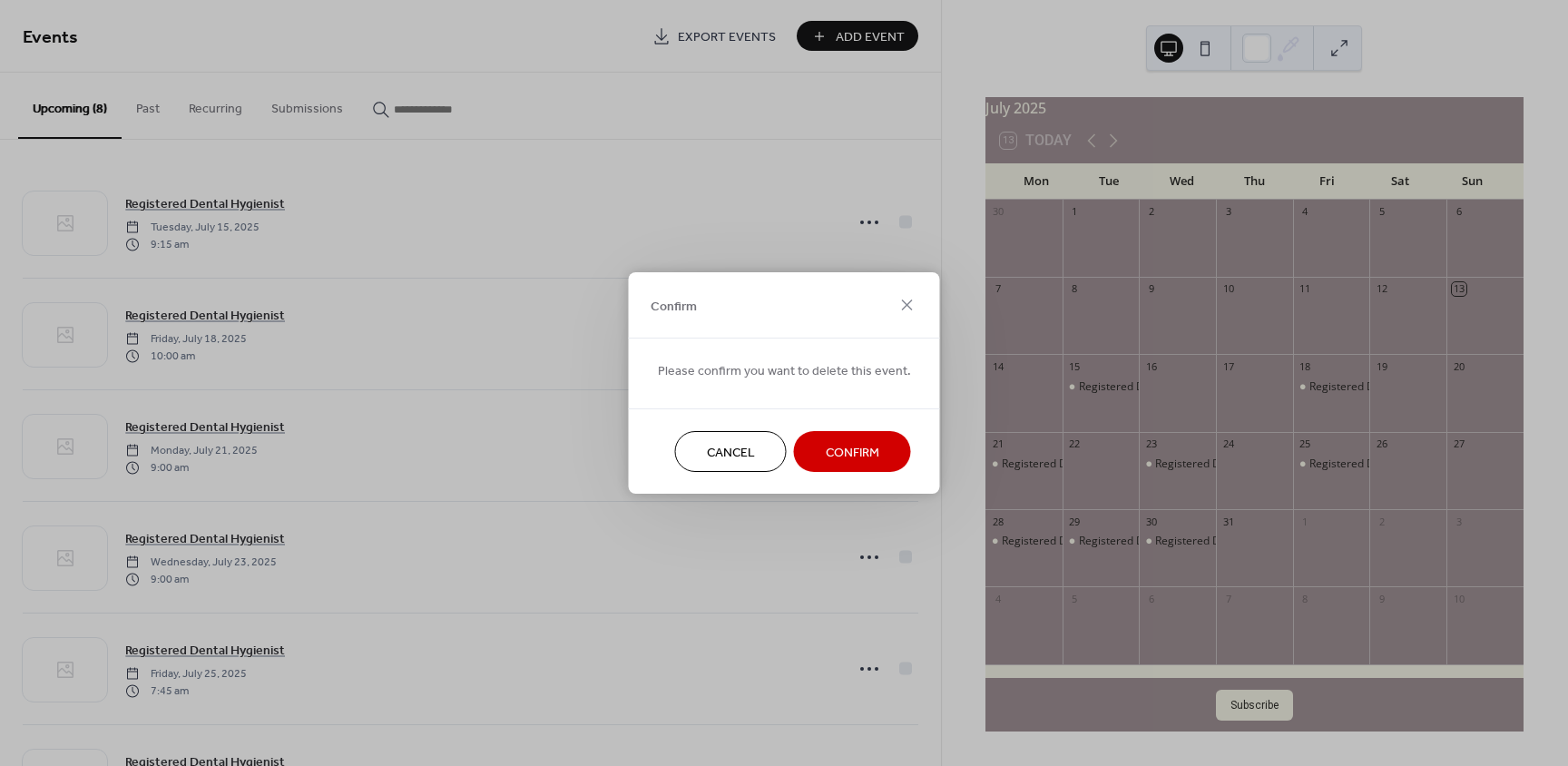 click on "Confirm" at bounding box center (852, 453) 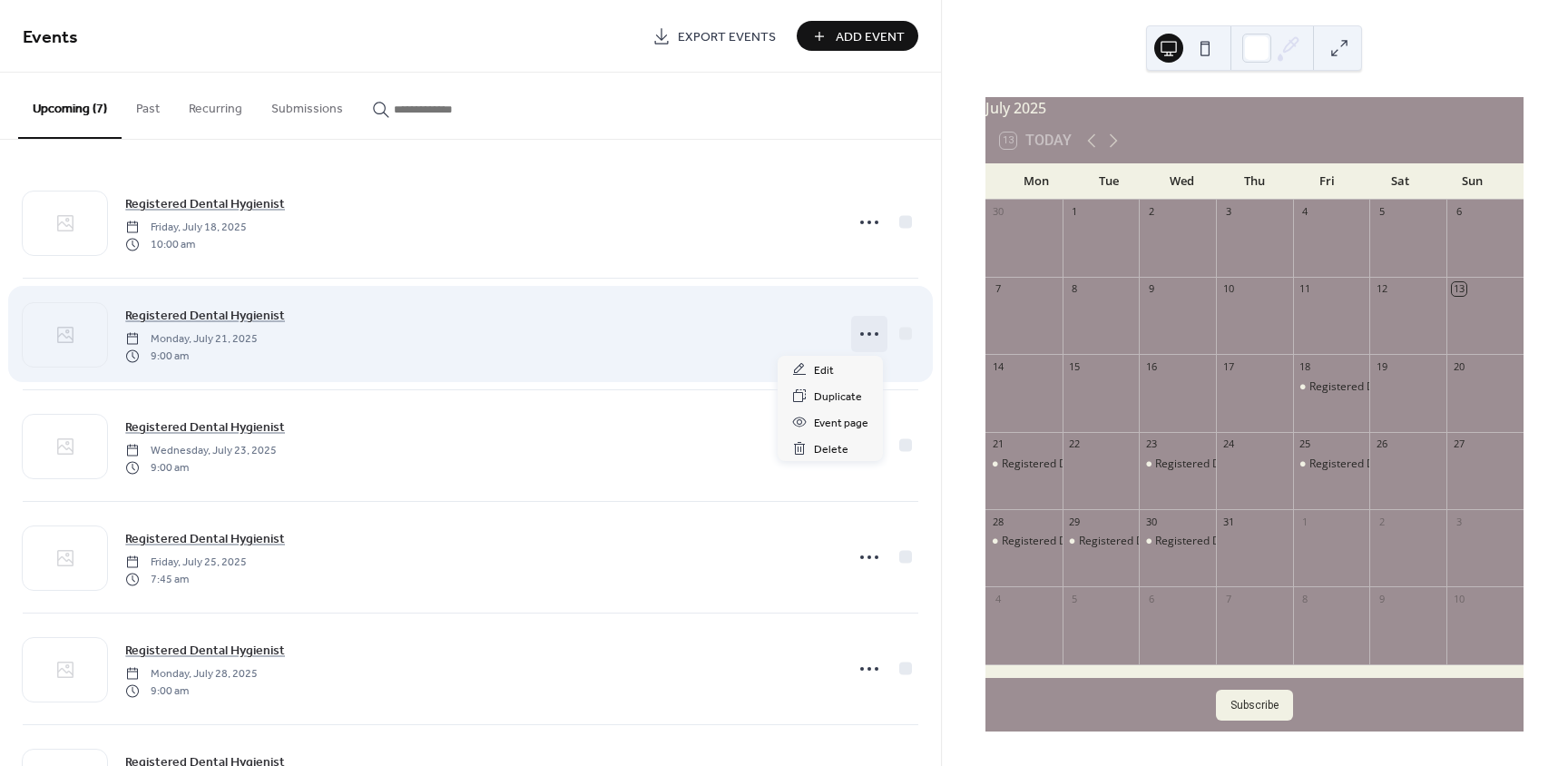 click 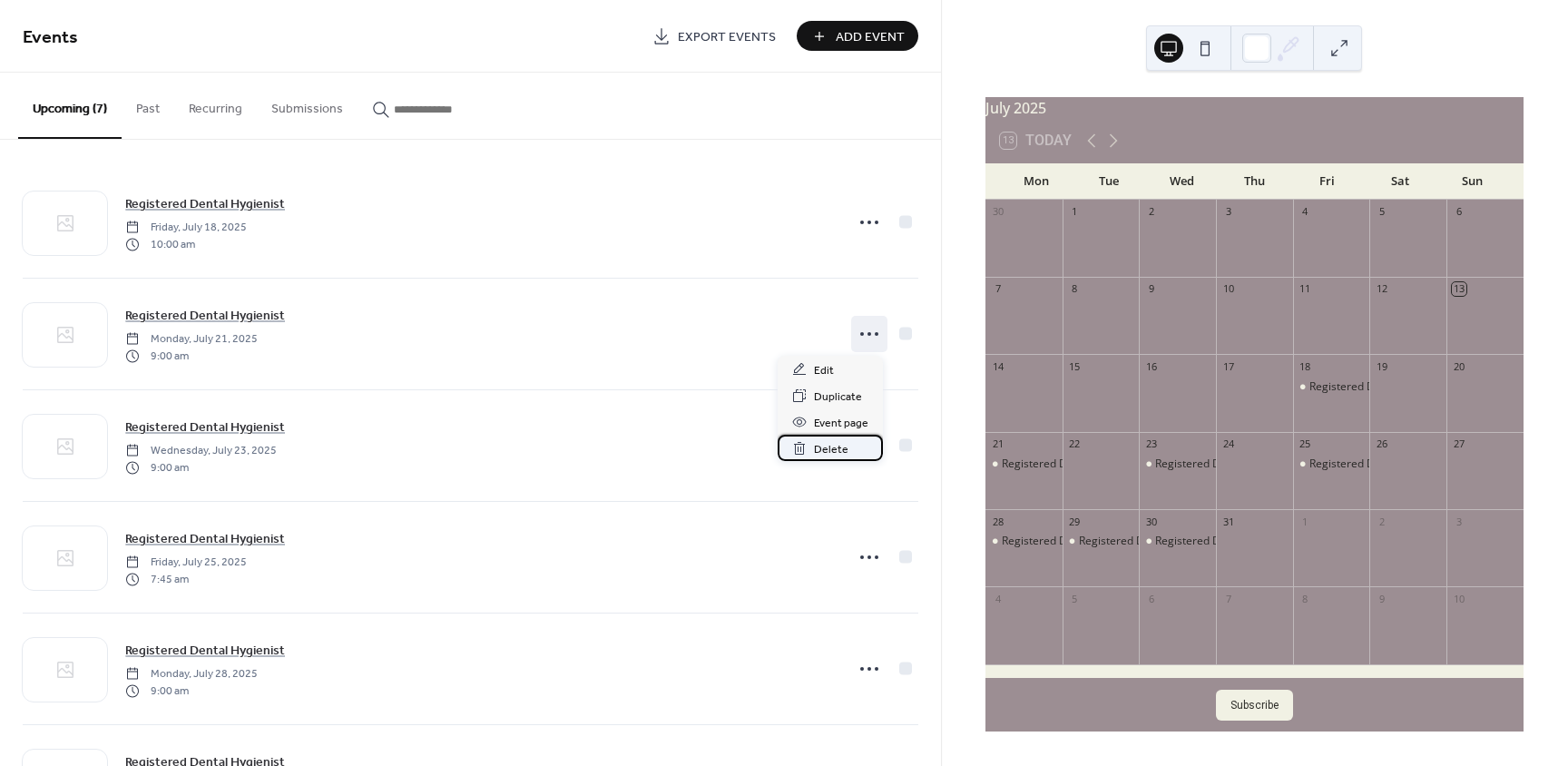 click on "Delete" at bounding box center [831, 449] 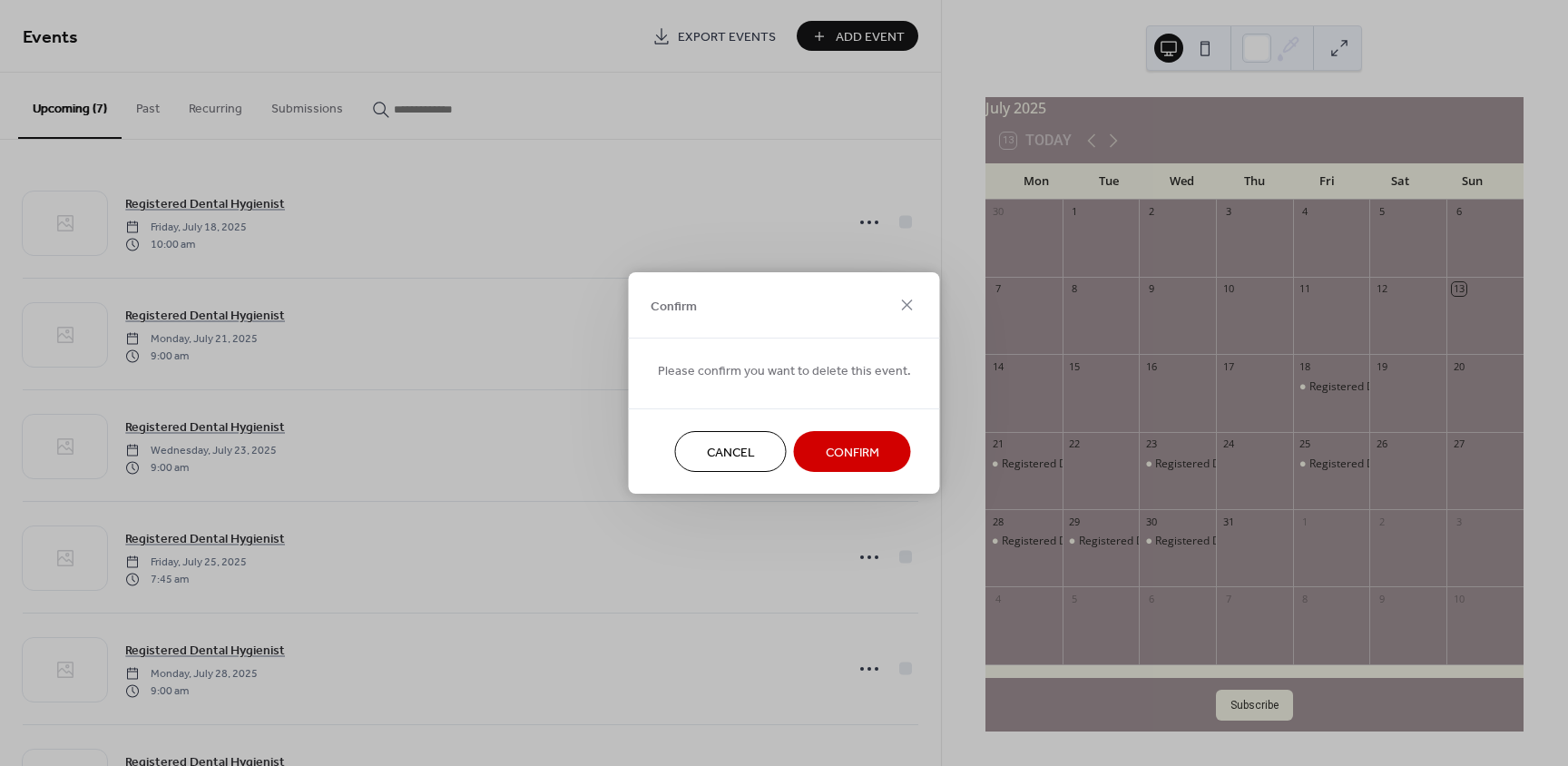 click on "Confirm" at bounding box center (852, 453) 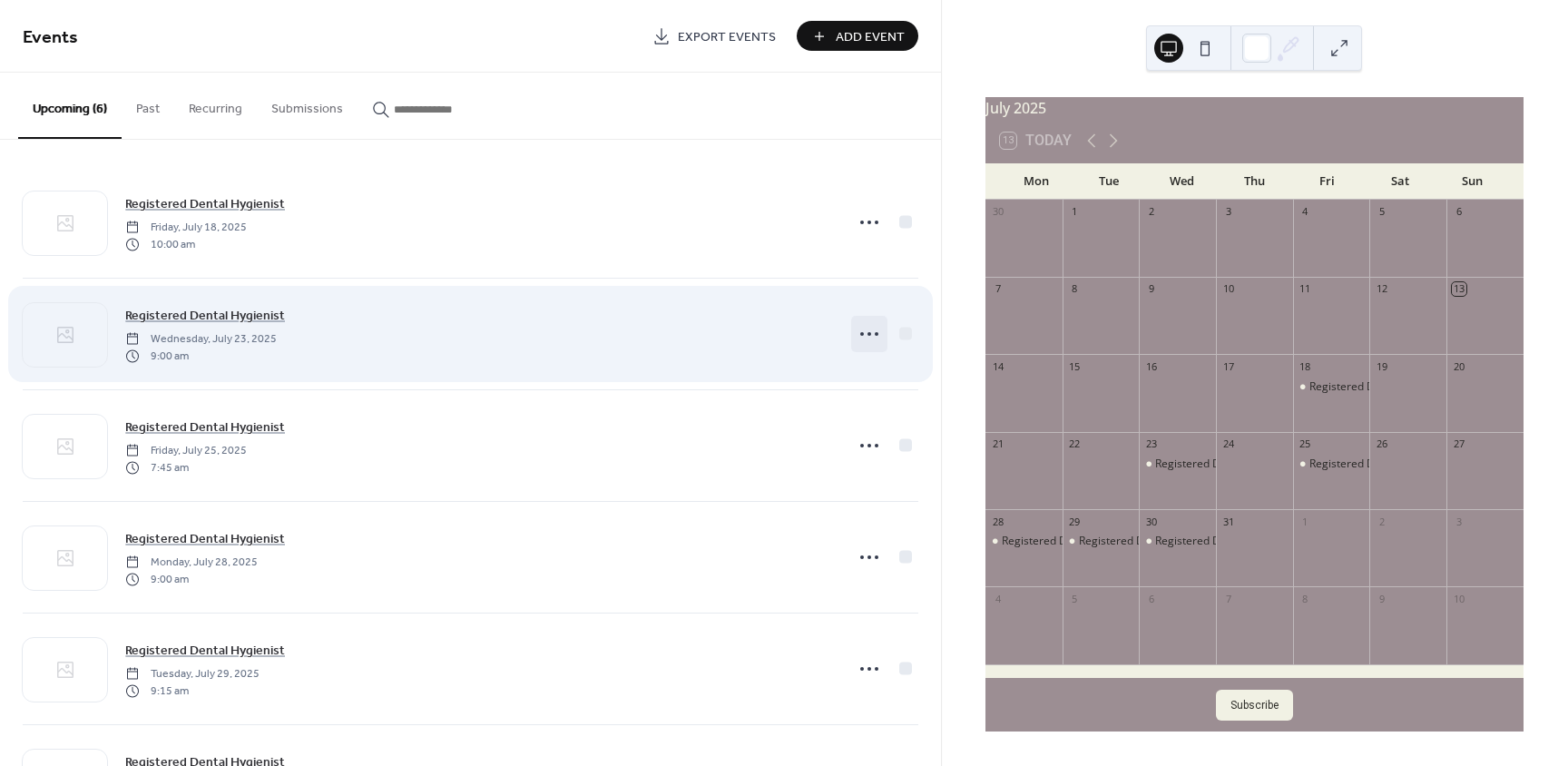 click 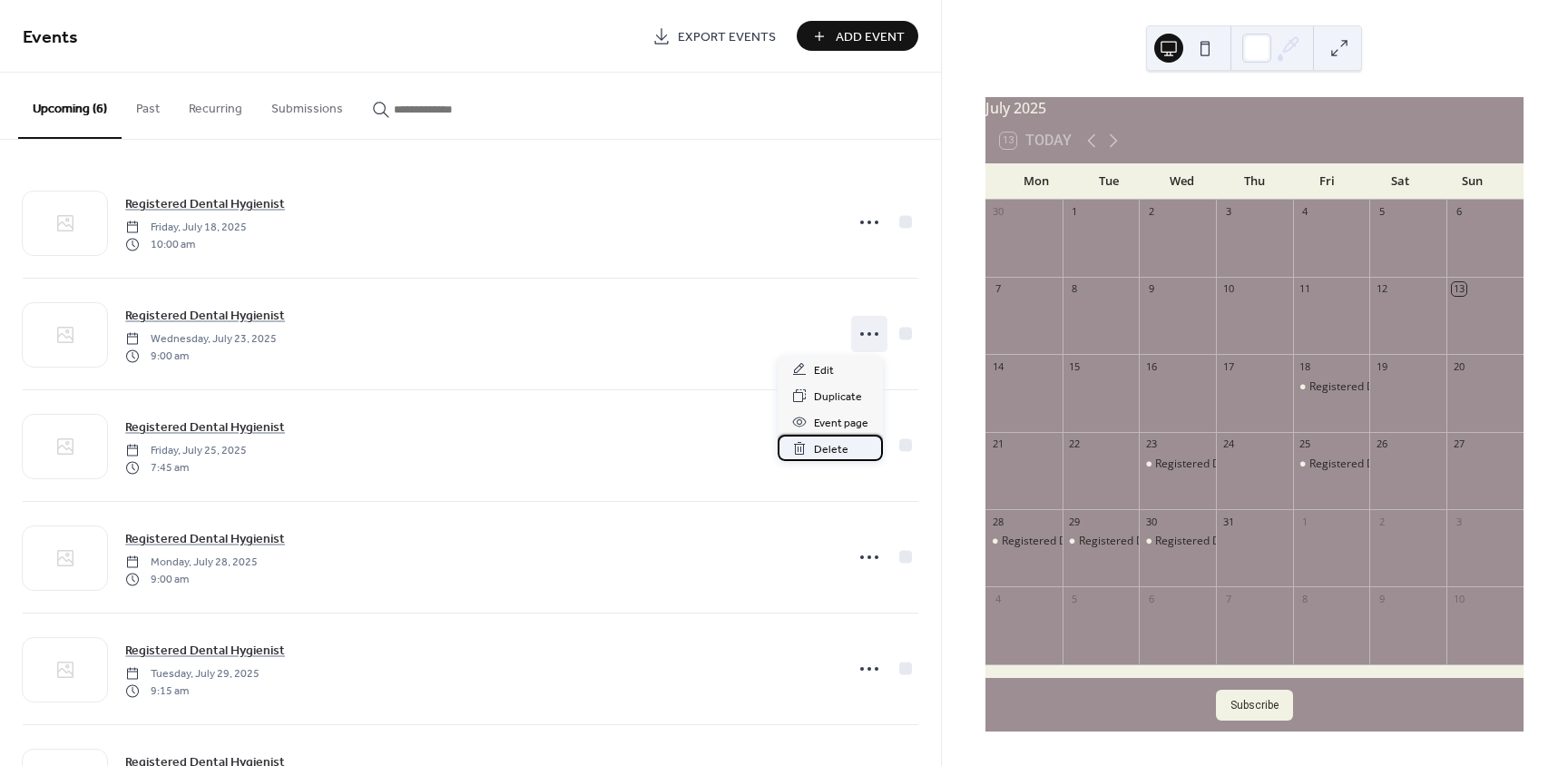 click on "Delete" at bounding box center (831, 449) 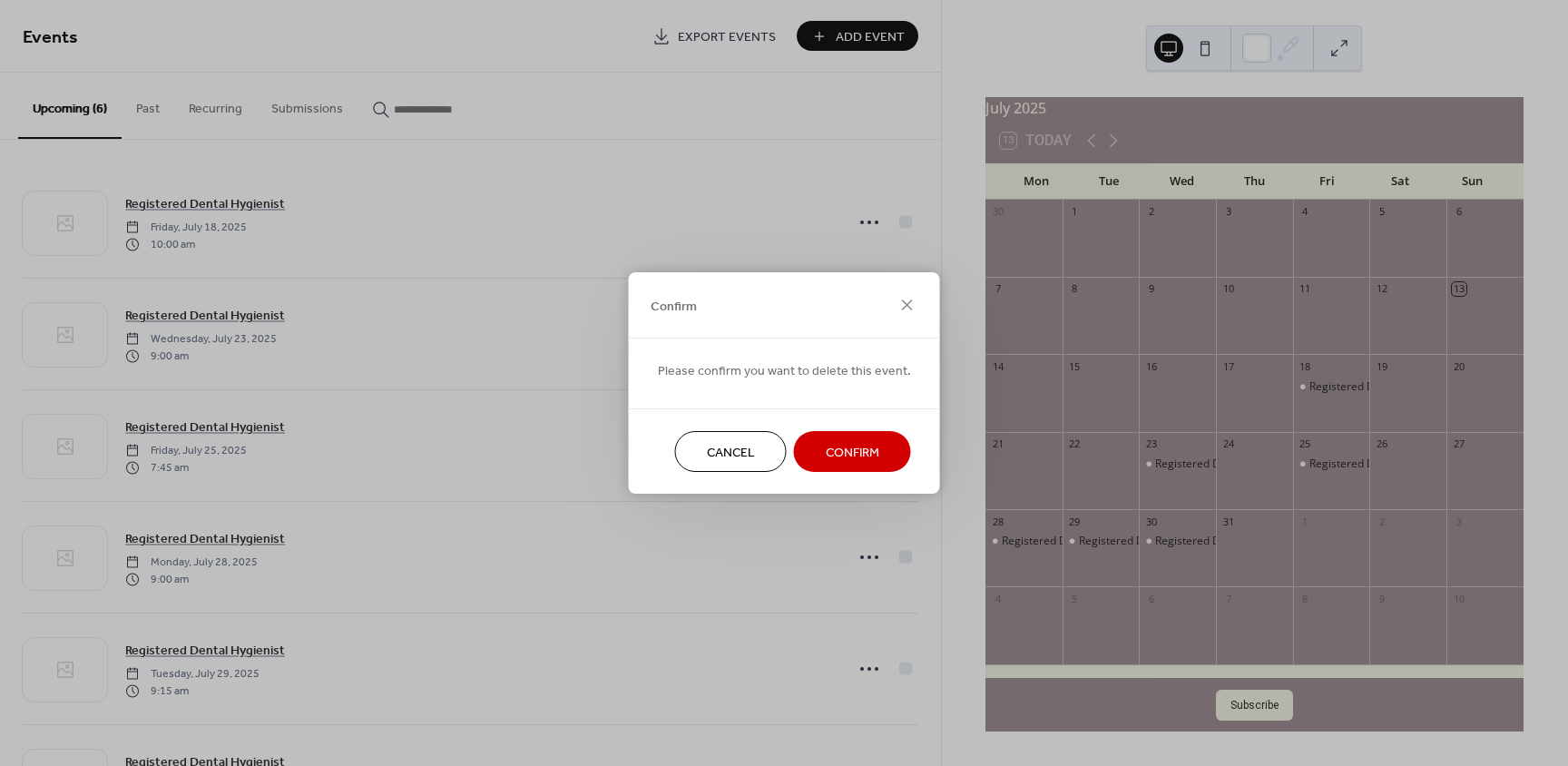 click on "Confirm" at bounding box center [852, 453] 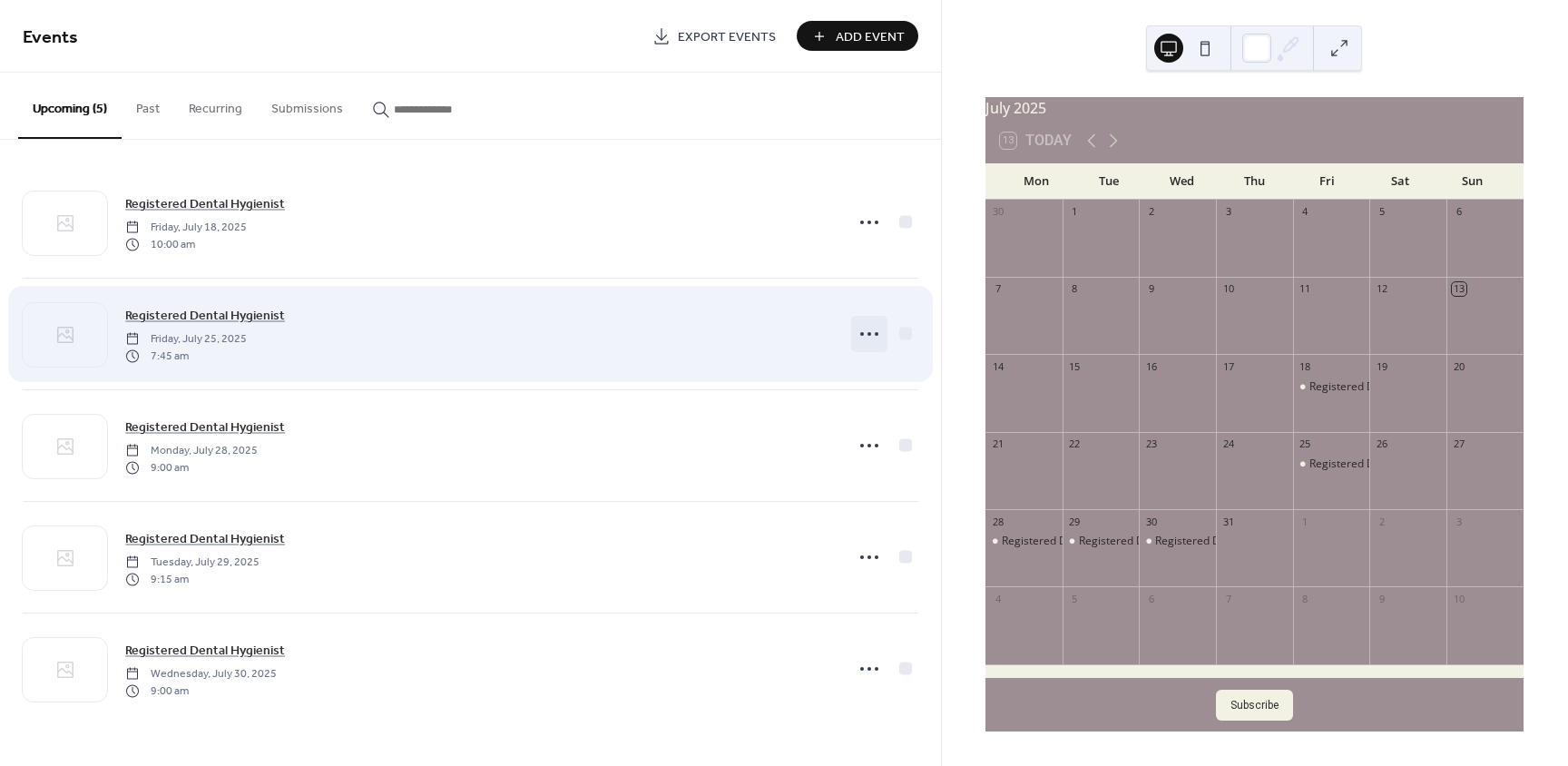 click 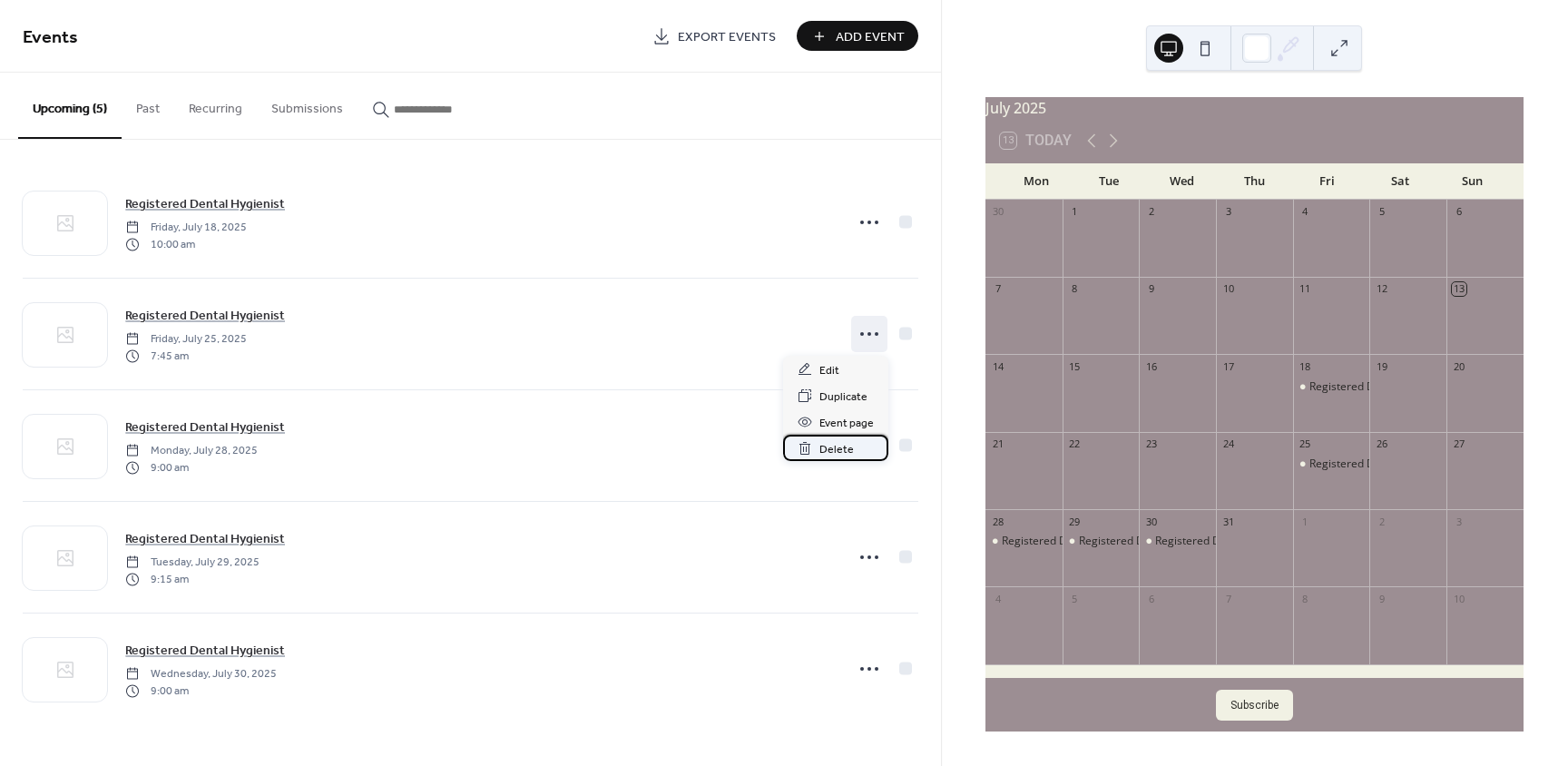 click on "Delete" at bounding box center (837, 449) 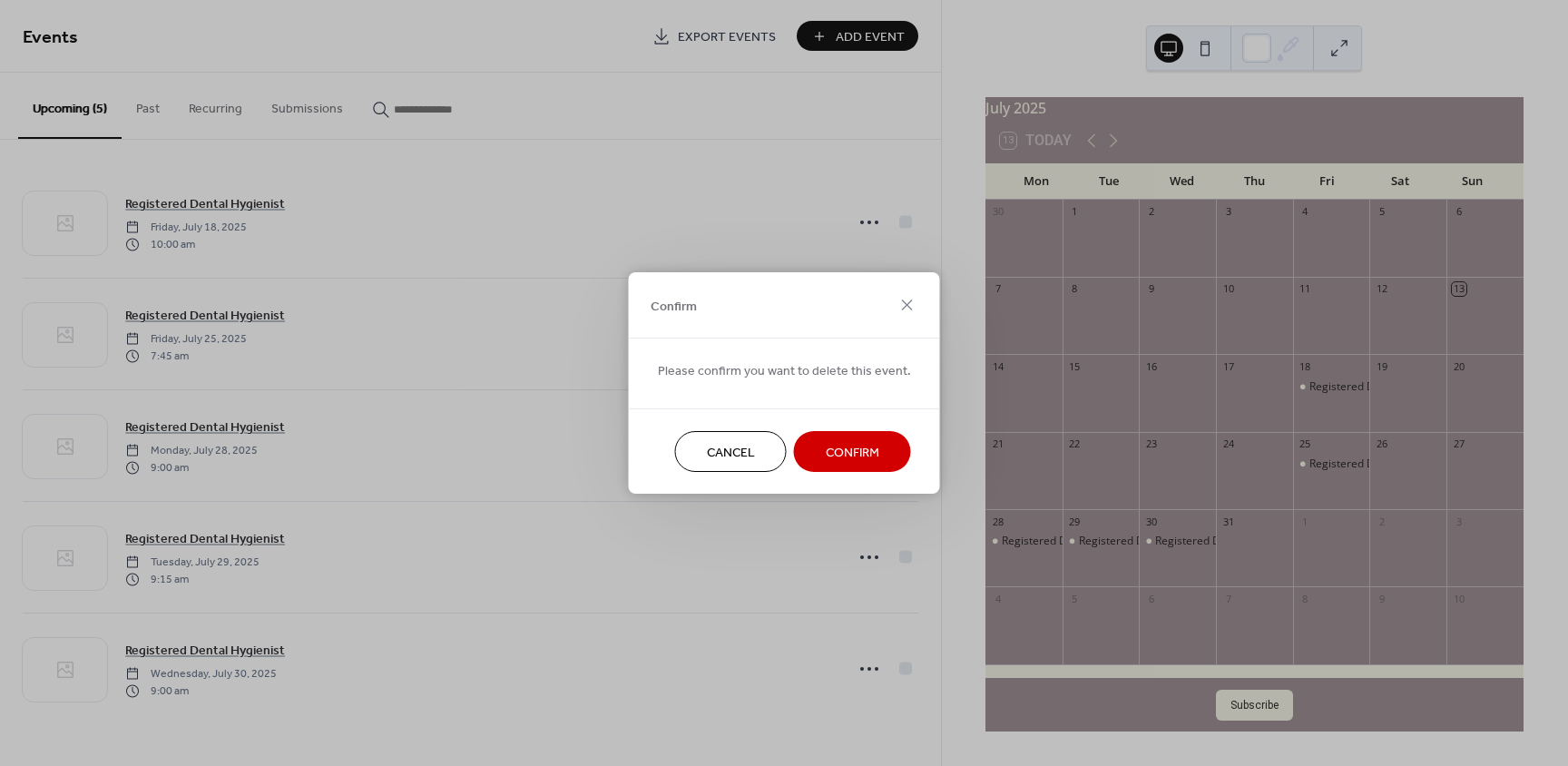 click on "Confirm" at bounding box center [852, 453] 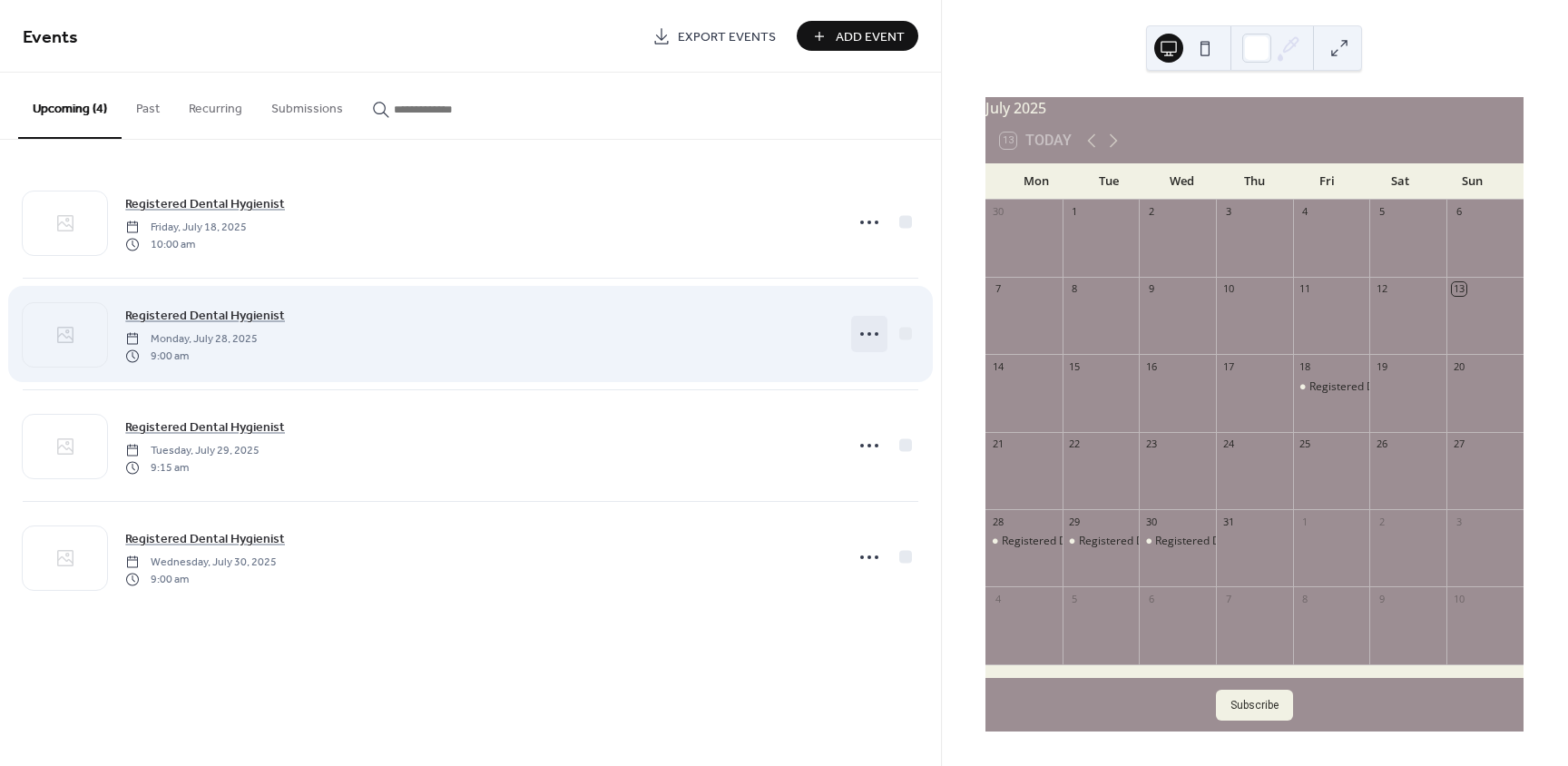 click 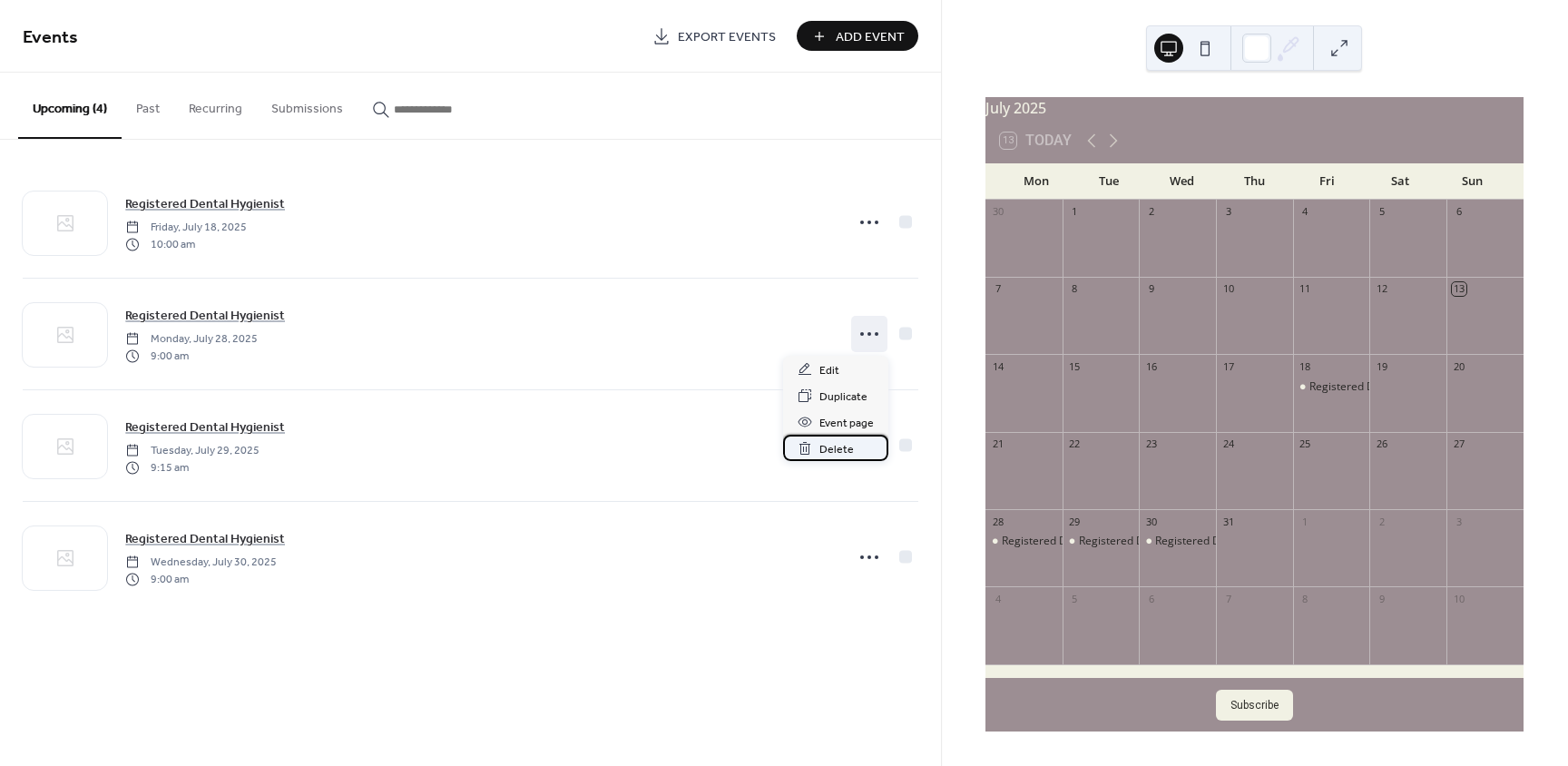 click on "Delete" at bounding box center [837, 449] 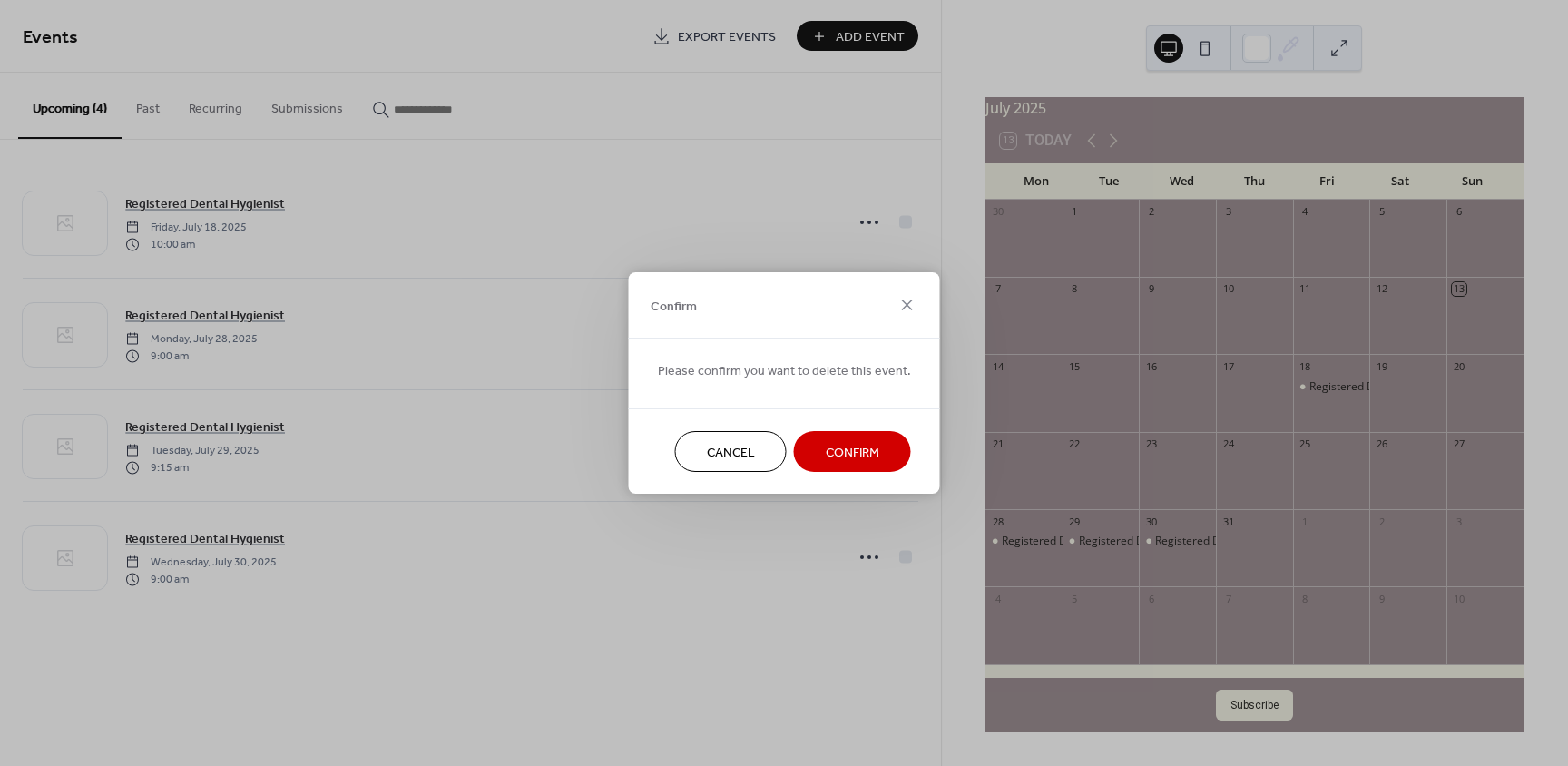 click on "Confirm" at bounding box center [852, 453] 